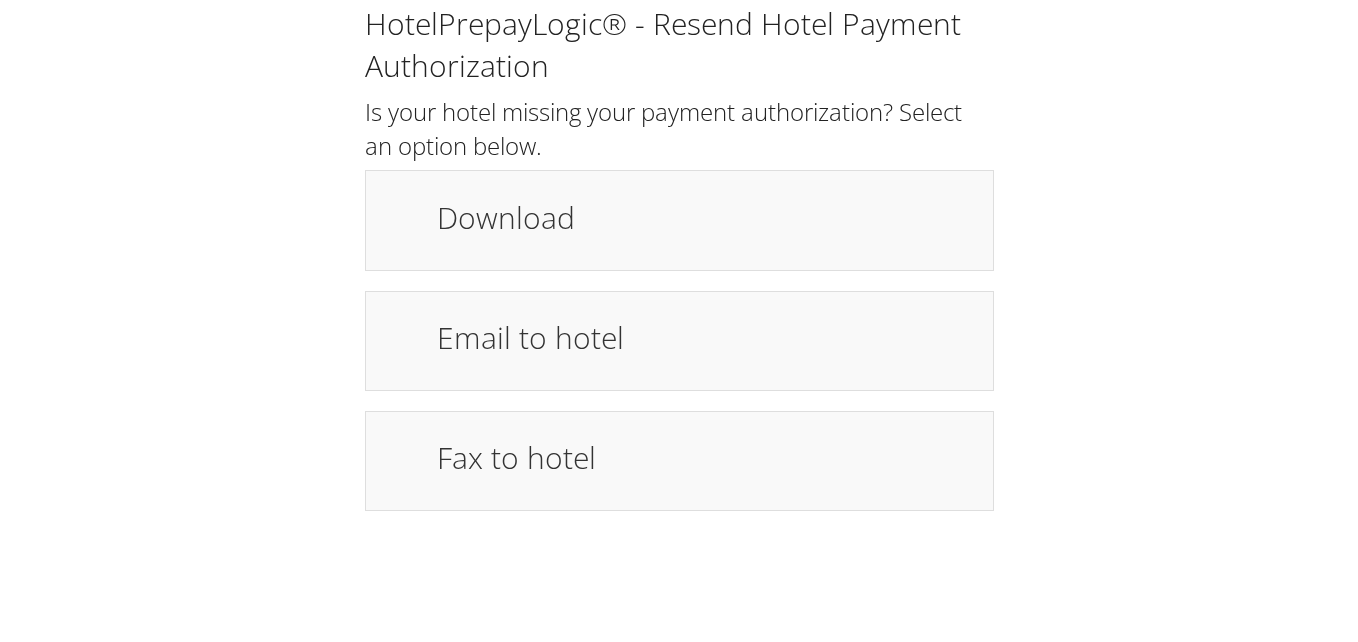 scroll, scrollTop: 0, scrollLeft: 0, axis: both 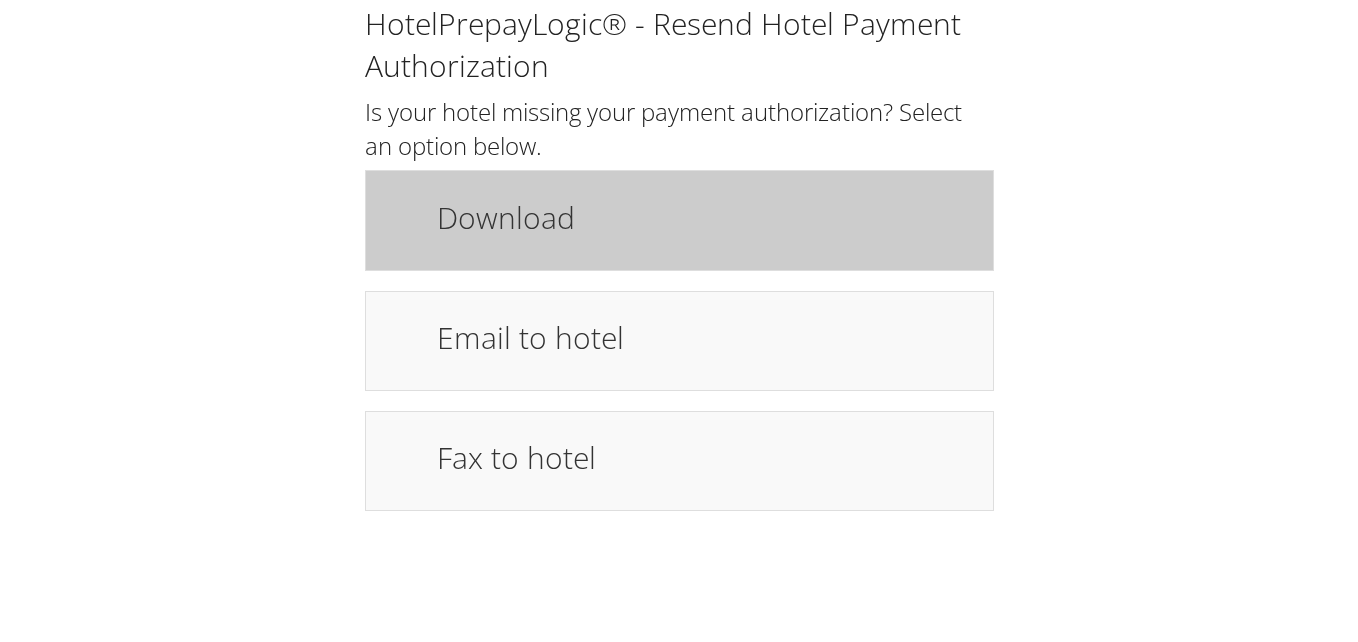 click on "Download" at bounding box center (705, 217) 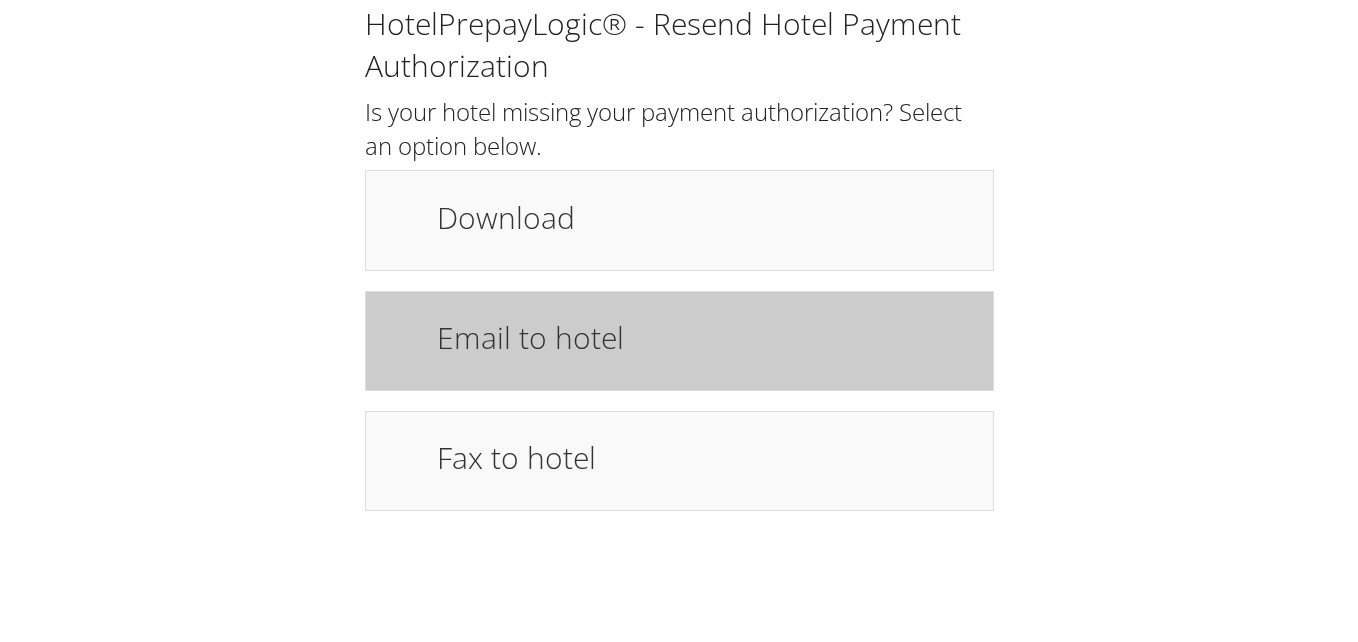 click on "Email to [HOTEL]" at bounding box center [705, 337] 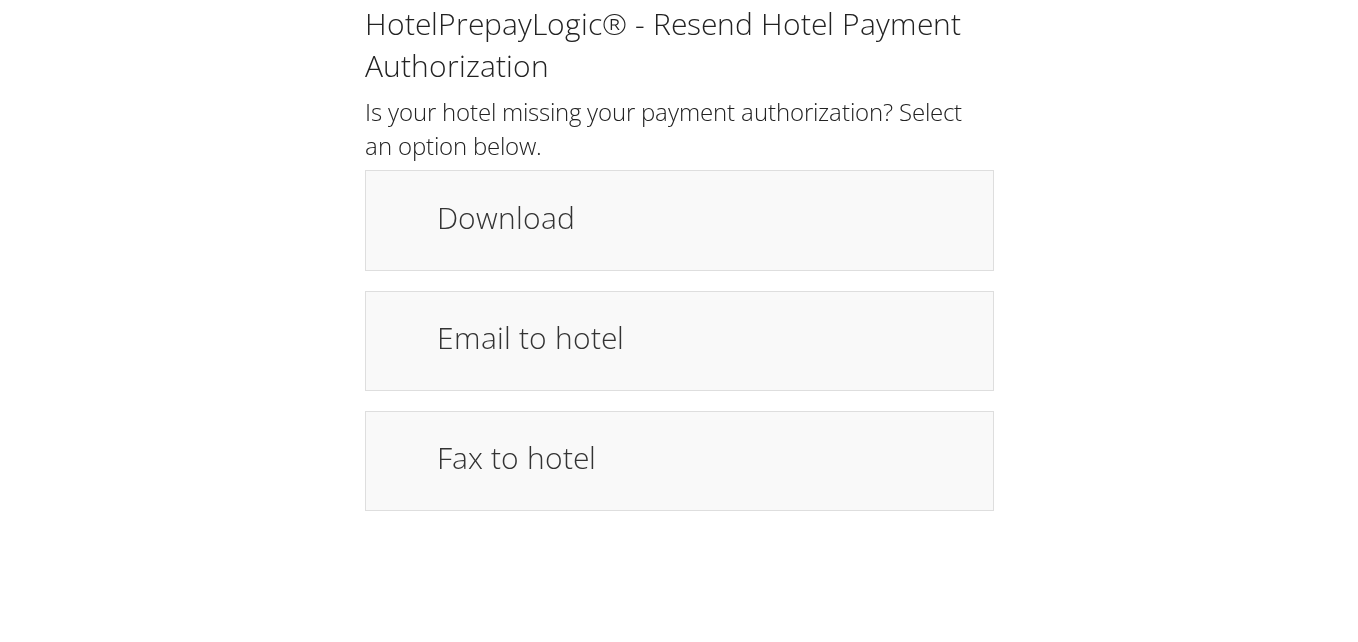 scroll, scrollTop: 0, scrollLeft: 0, axis: both 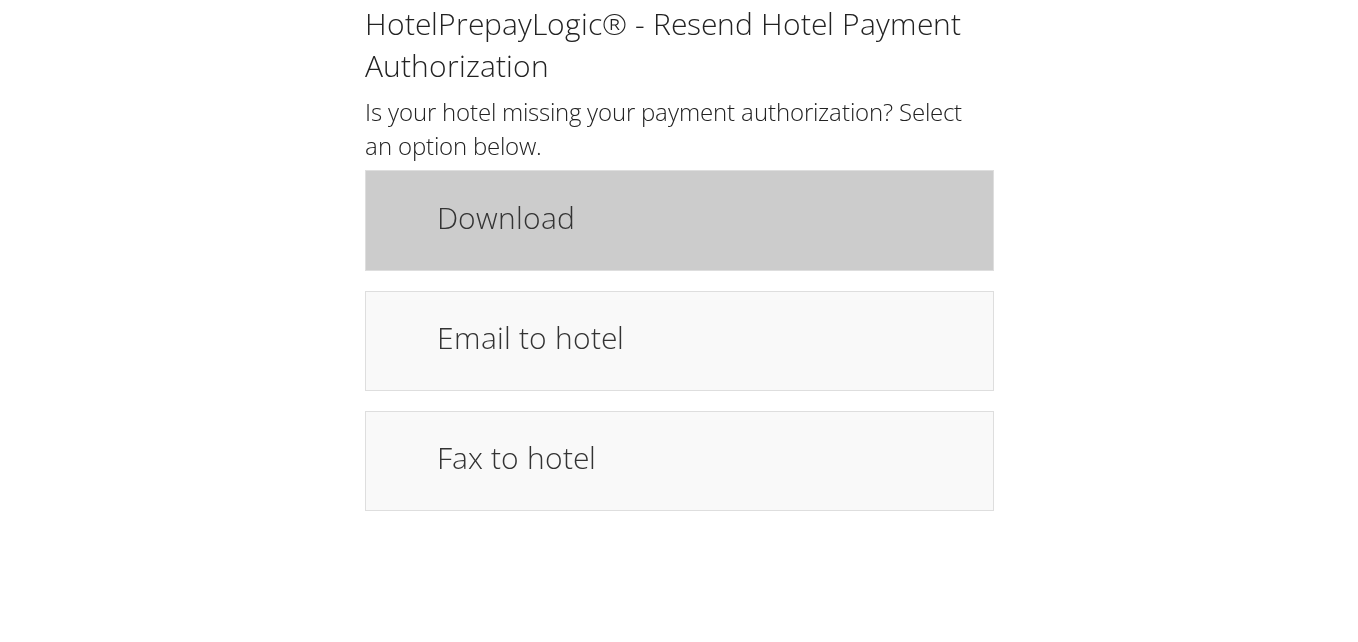 click on "Download" at bounding box center (705, 217) 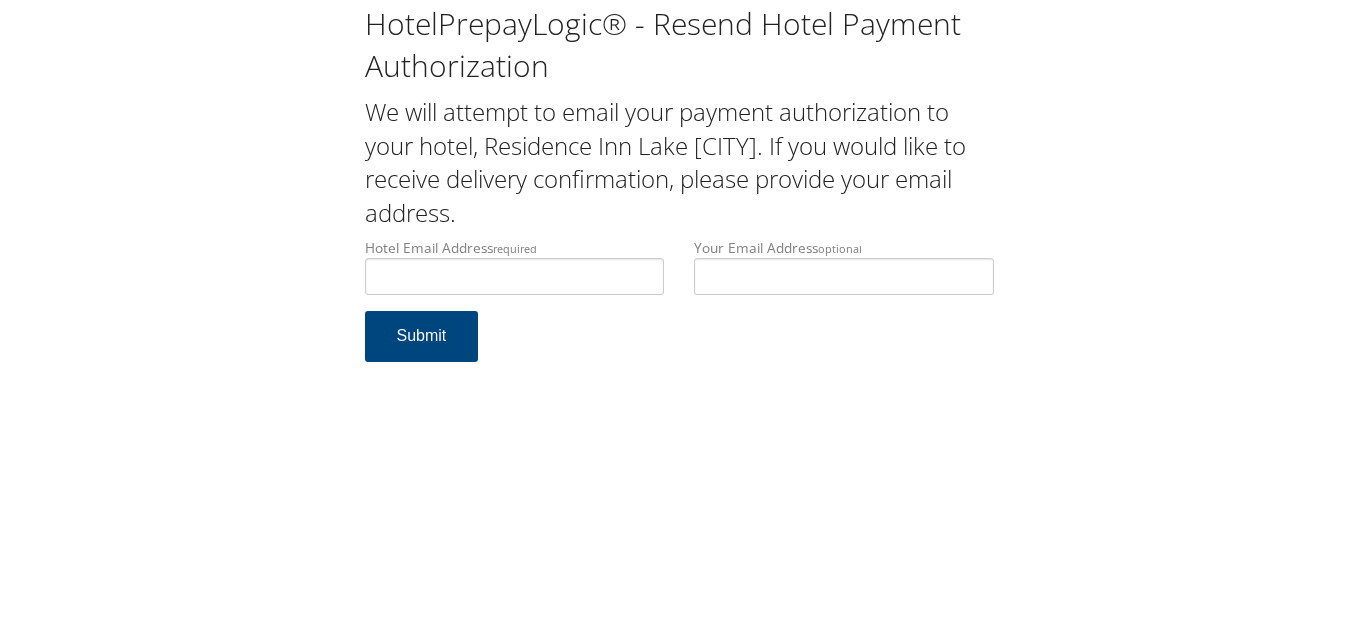 click on "Hotel Email Address  required" at bounding box center (515, 276) 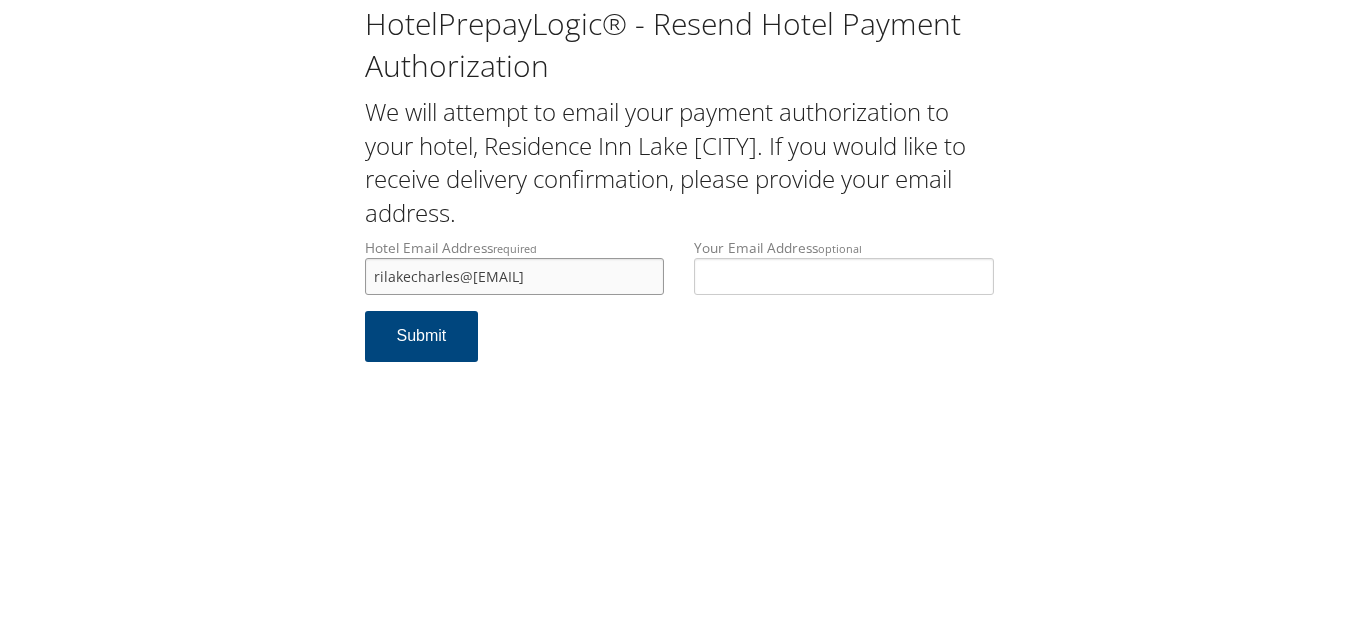 drag, startPoint x: 583, startPoint y: 269, endPoint x: 336, endPoint y: 296, distance: 248.47133 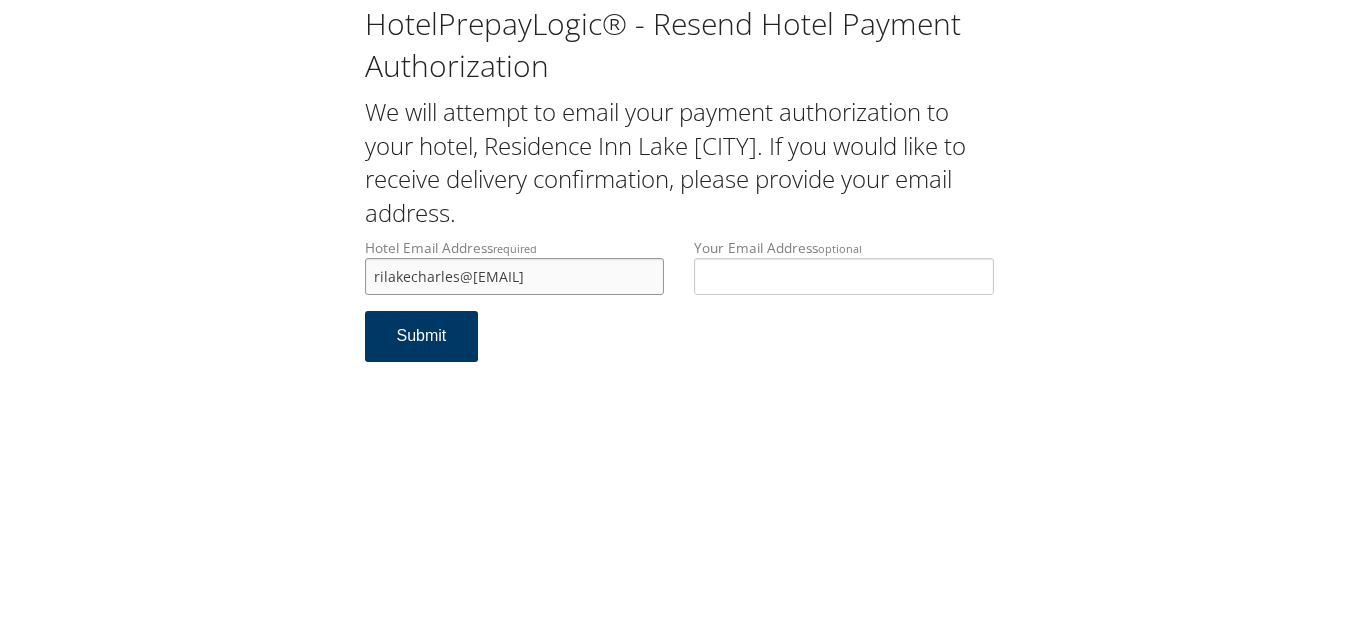type on "rilakecharles@gmail.com" 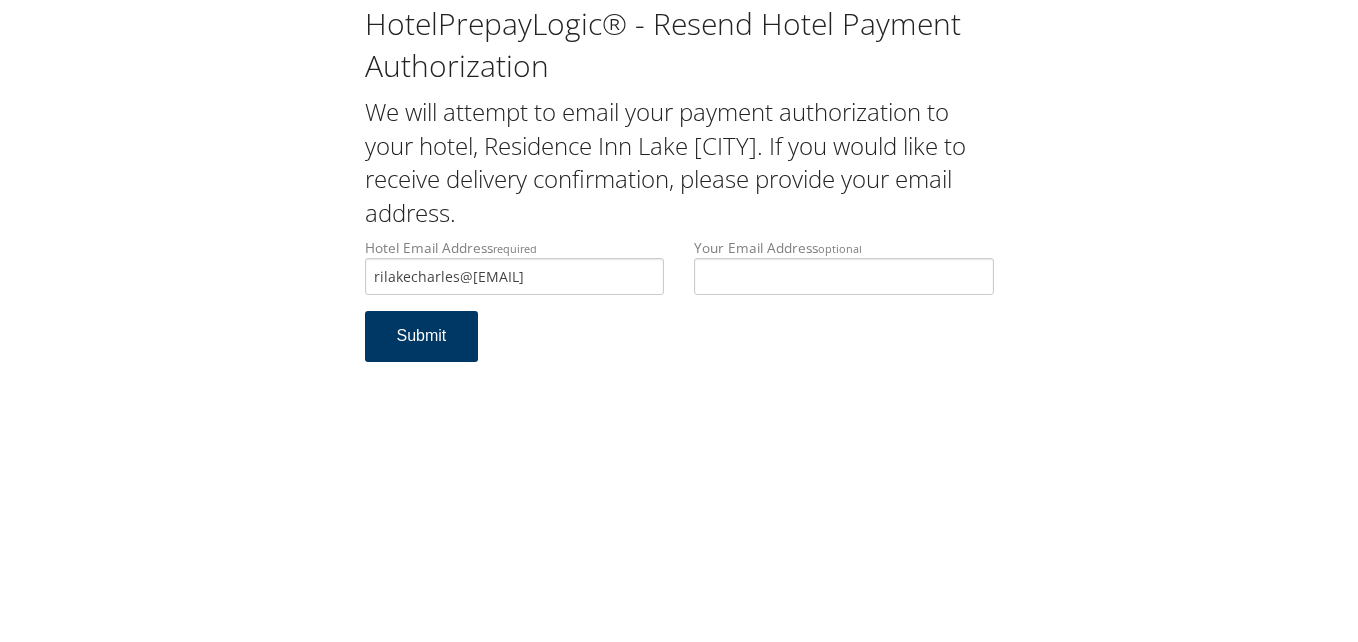 click on "Submit" at bounding box center (422, 336) 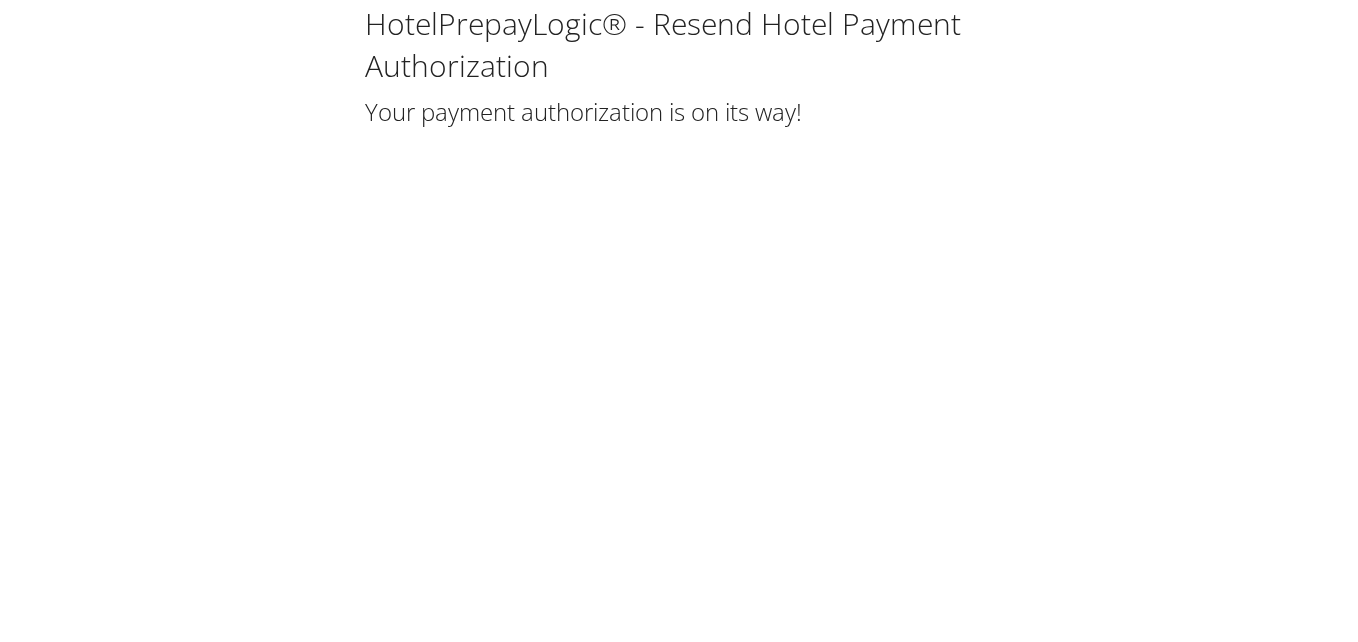 scroll, scrollTop: 0, scrollLeft: 0, axis: both 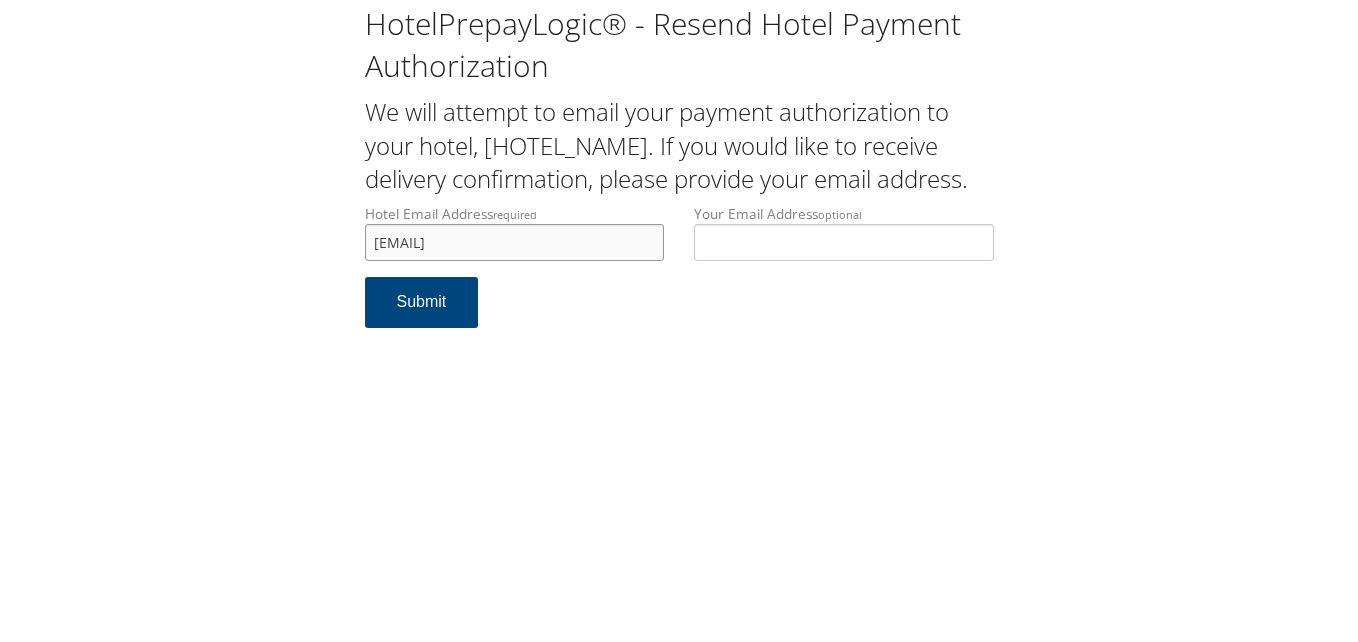 drag, startPoint x: 551, startPoint y: 273, endPoint x: 322, endPoint y: 292, distance: 229.78687 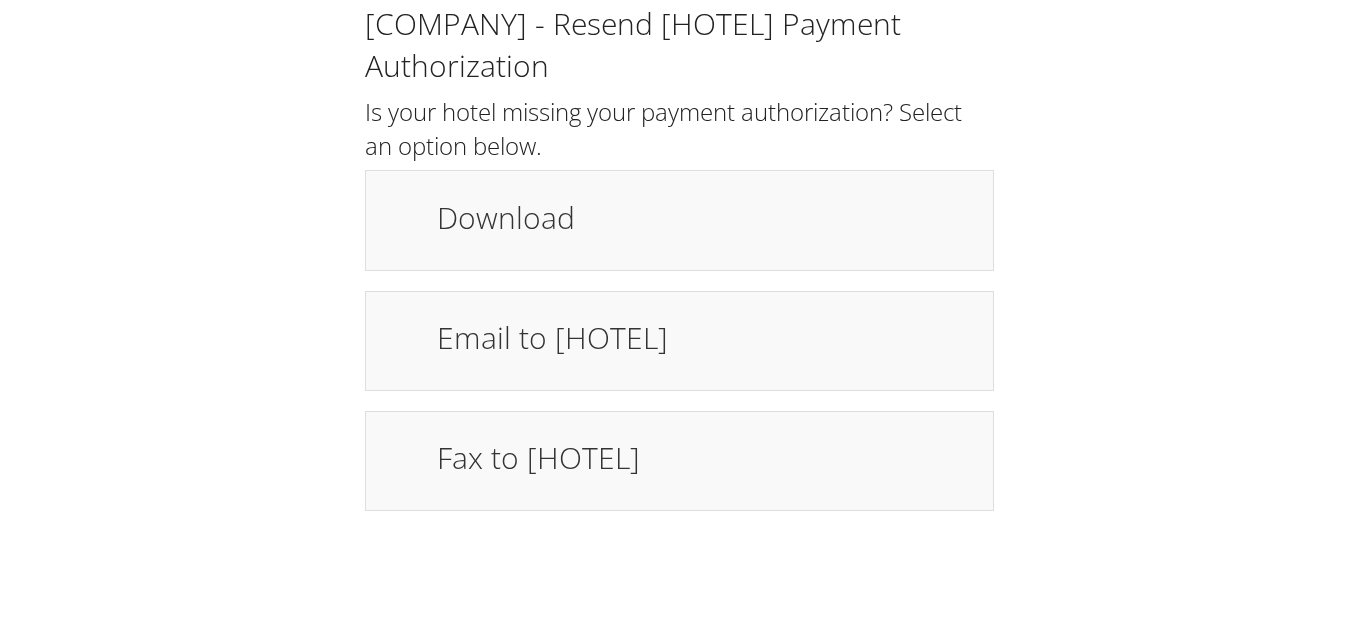scroll, scrollTop: 0, scrollLeft: 0, axis: both 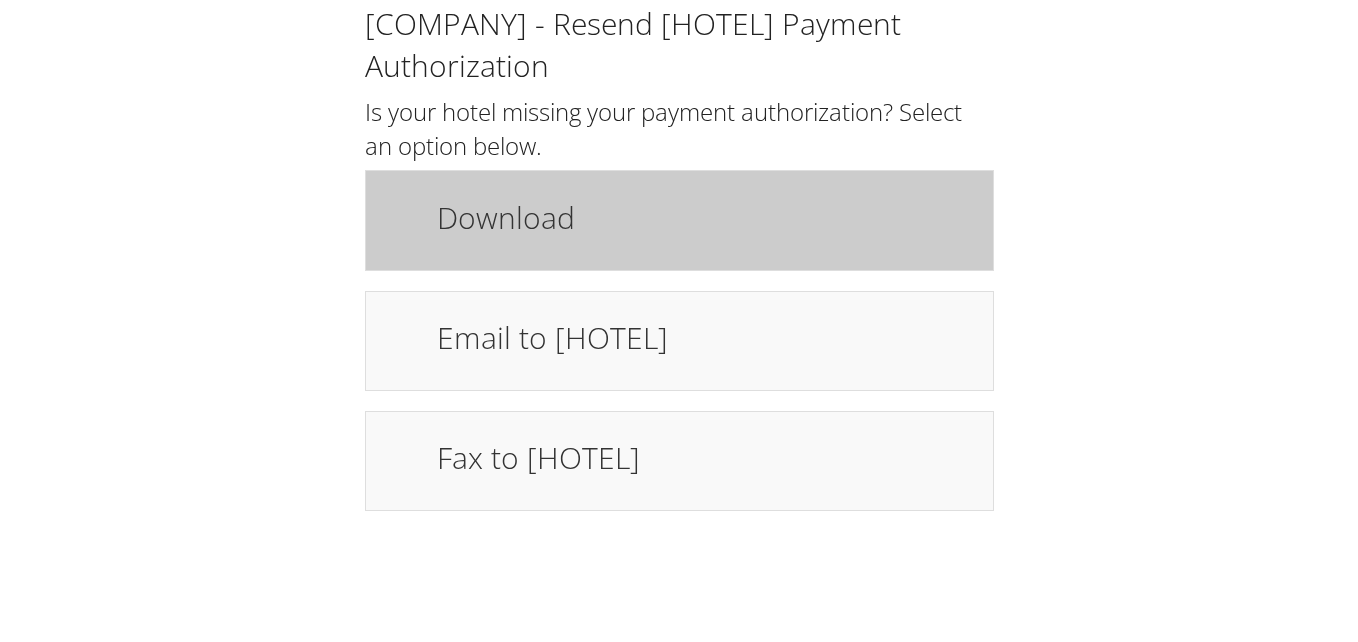 click on "Download" at bounding box center (705, 217) 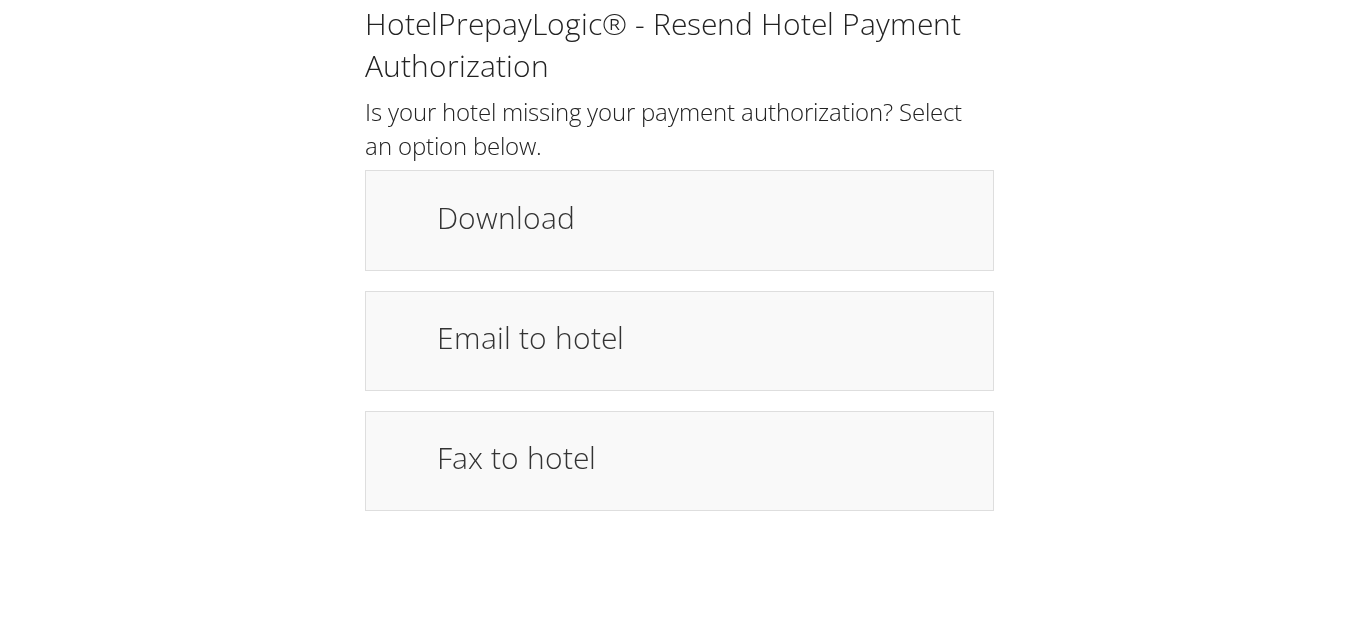 scroll, scrollTop: 0, scrollLeft: 0, axis: both 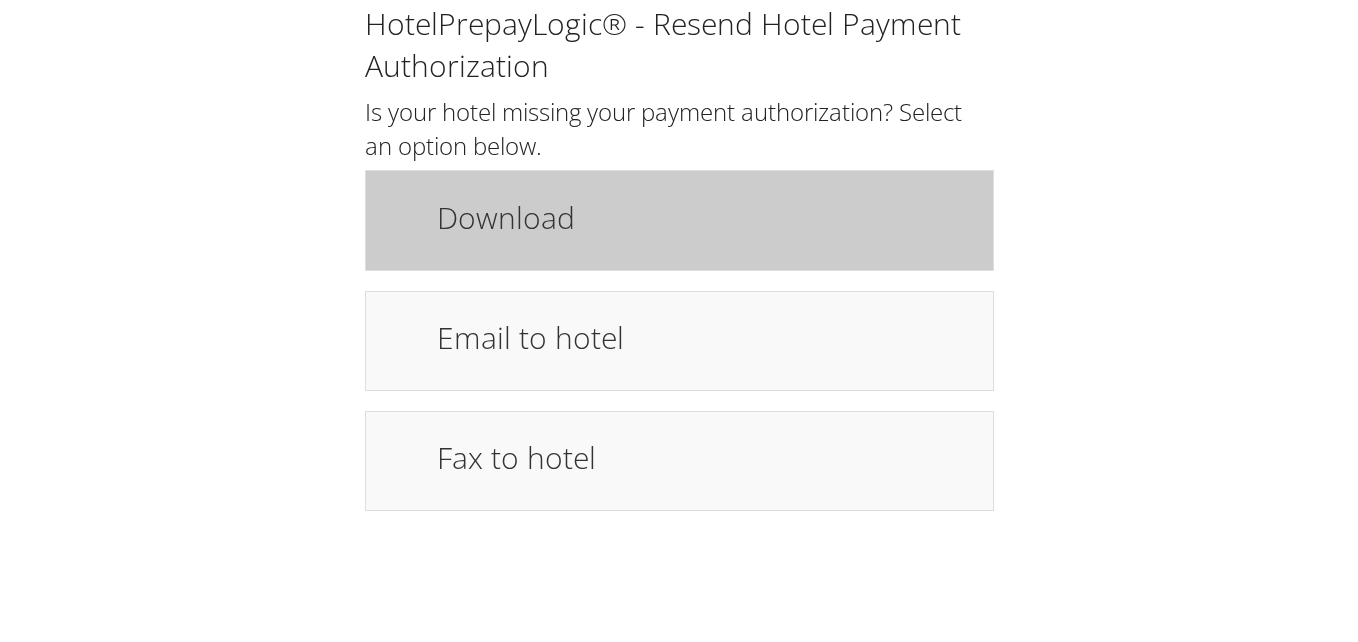 click on "Download" at bounding box center [679, 220] 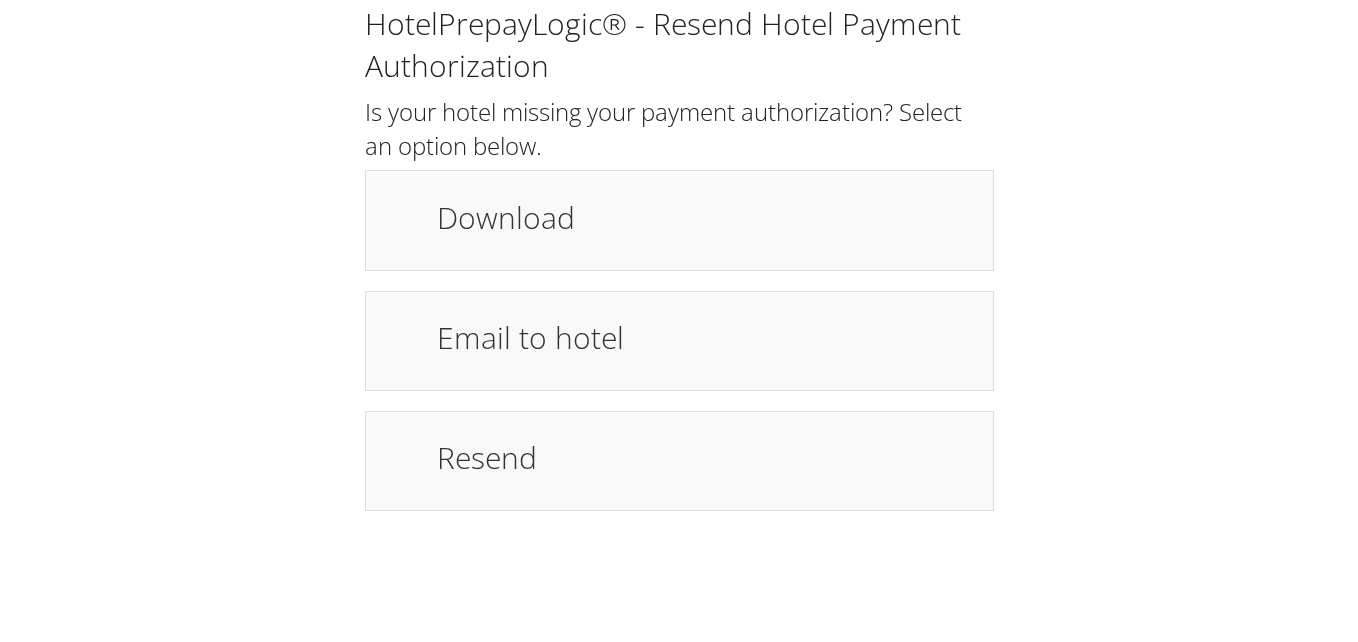 scroll, scrollTop: 0, scrollLeft: 0, axis: both 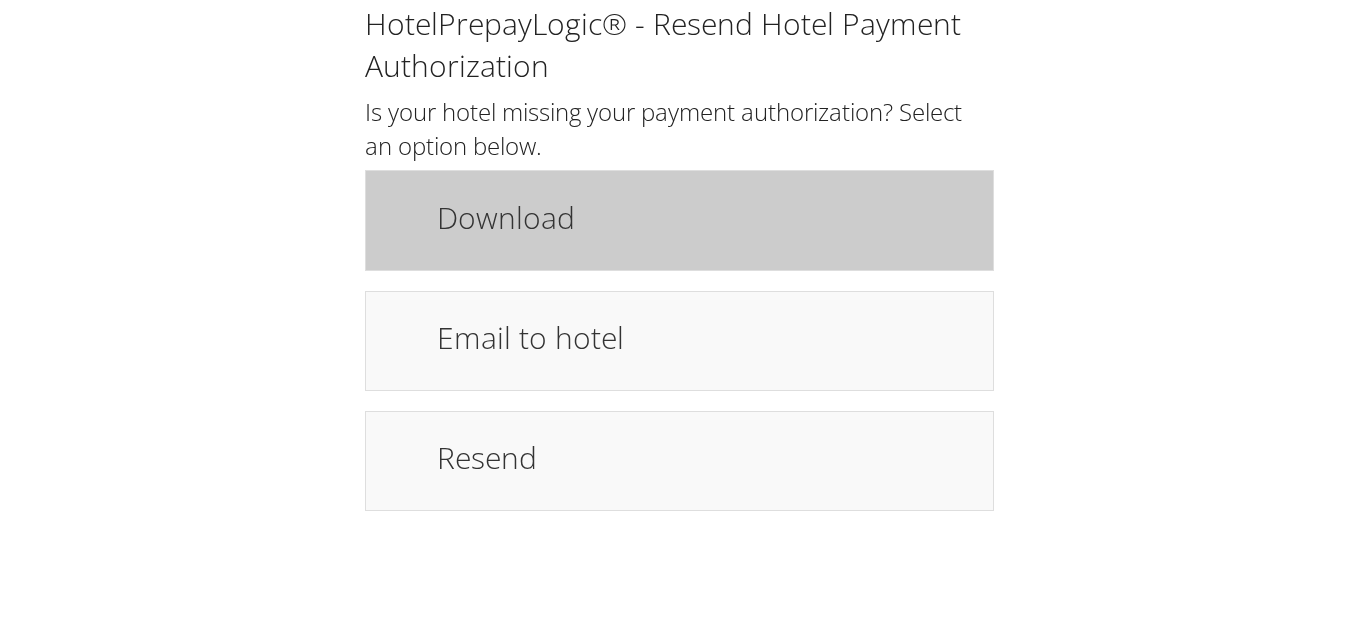 click on "Download" at bounding box center [705, 217] 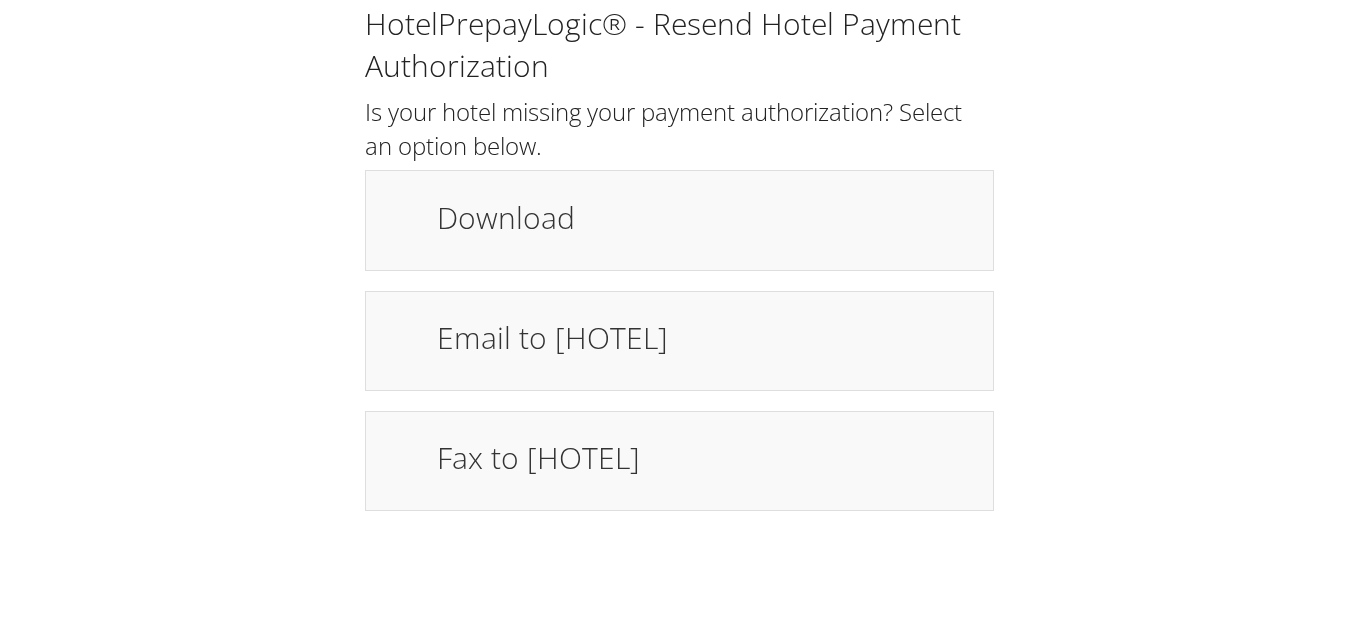 scroll, scrollTop: 0, scrollLeft: 0, axis: both 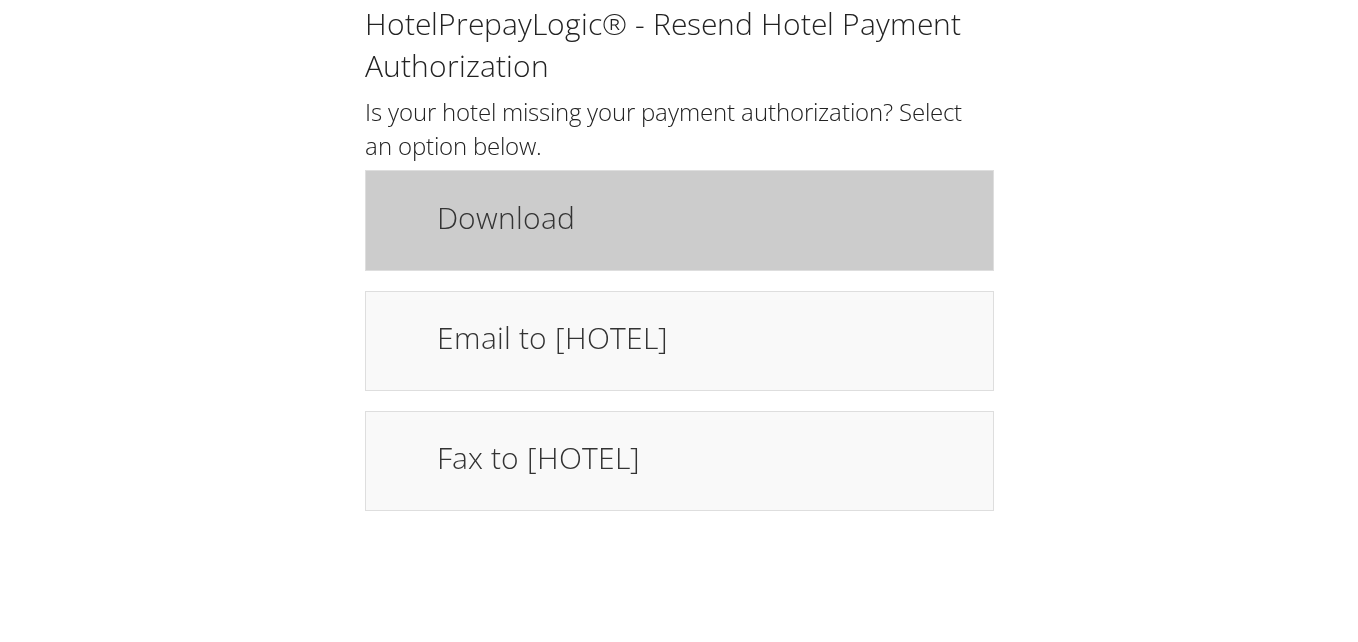 click on "Download" at bounding box center [679, 220] 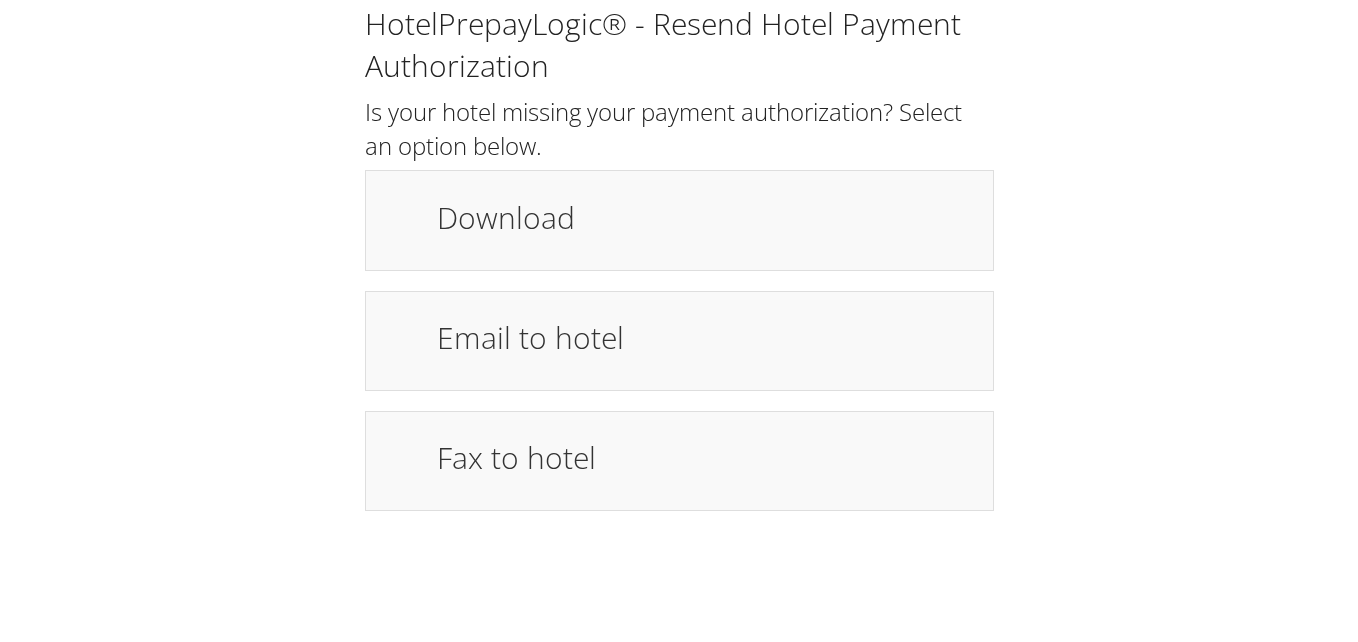 scroll, scrollTop: 0, scrollLeft: 0, axis: both 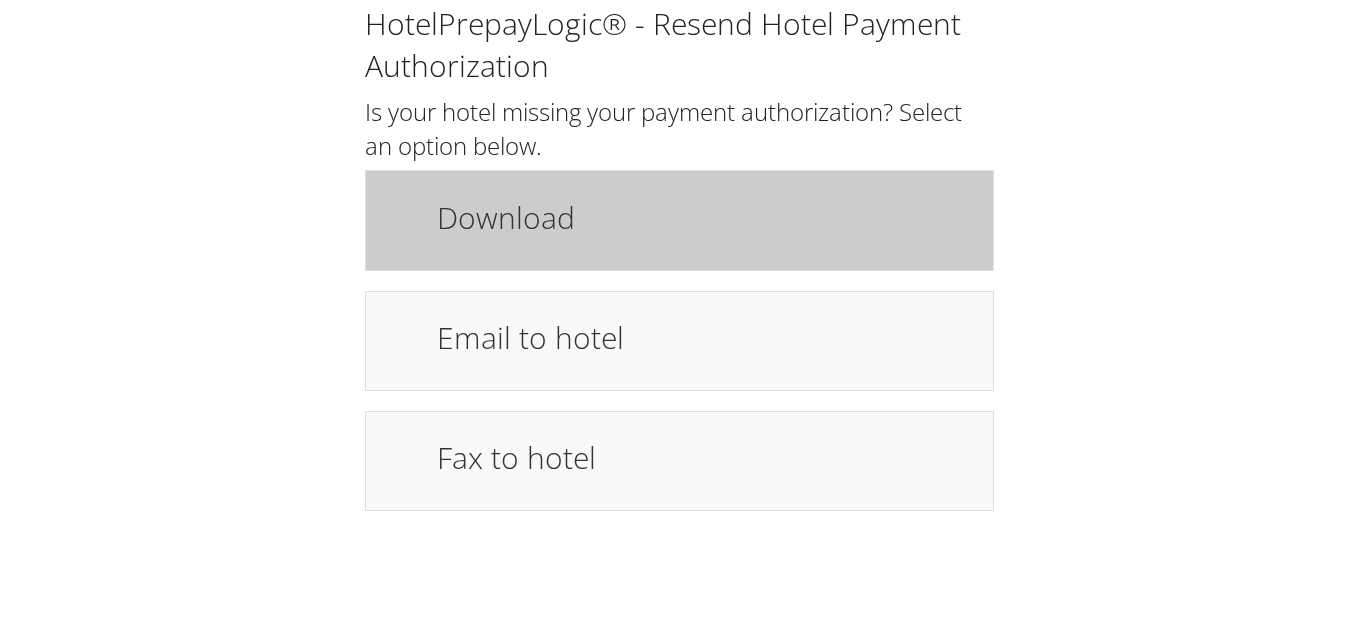 click on "Download" at bounding box center [705, 217] 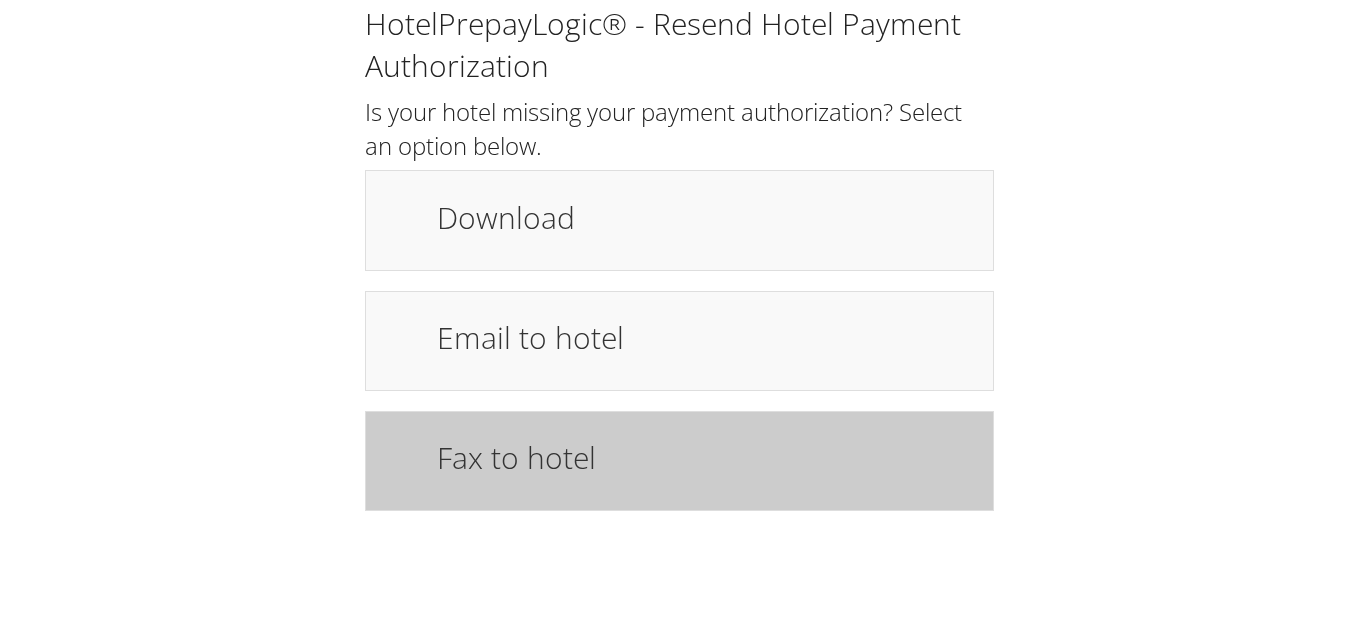 click on "Fax to hotel" at bounding box center [679, 461] 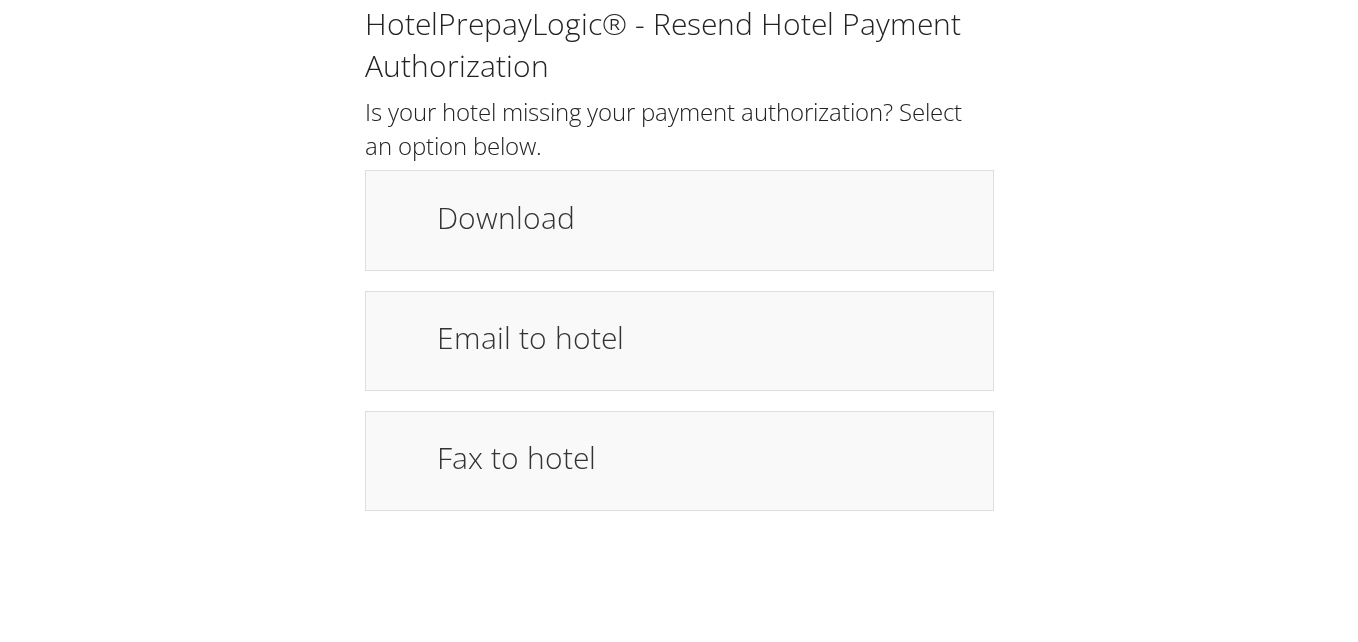 scroll, scrollTop: 0, scrollLeft: 0, axis: both 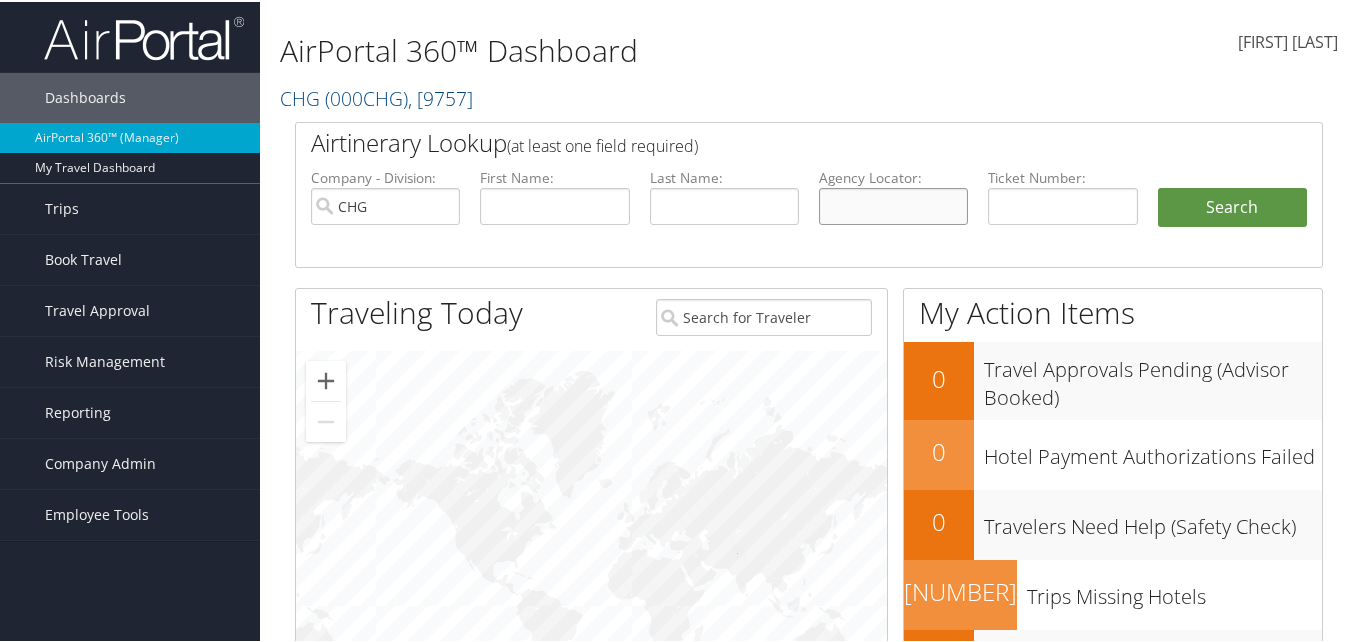 click at bounding box center (893, 204) 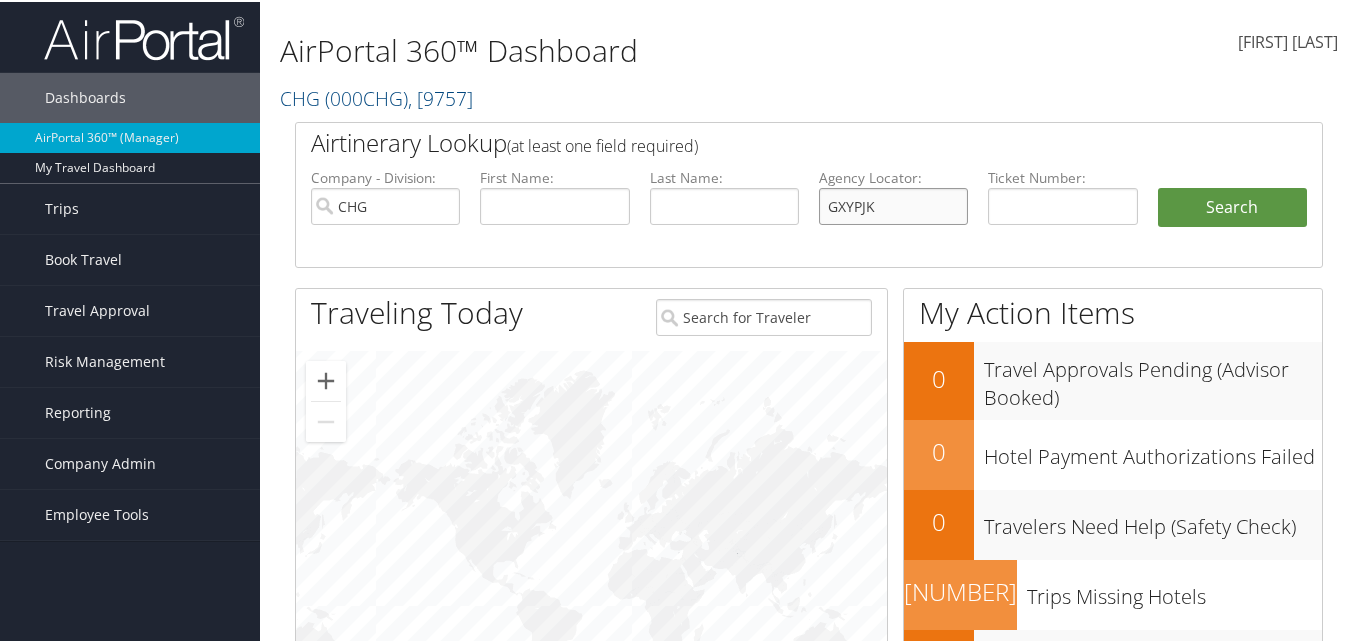 type on "GXYPJK" 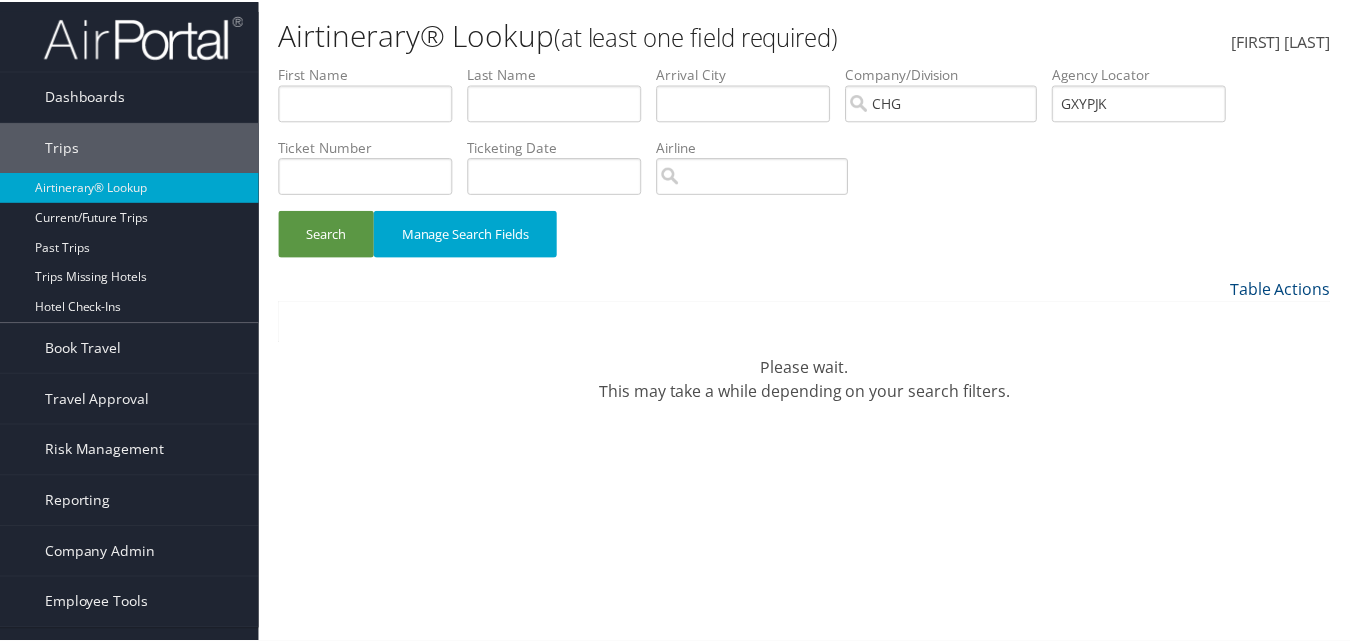 scroll, scrollTop: 0, scrollLeft: 0, axis: both 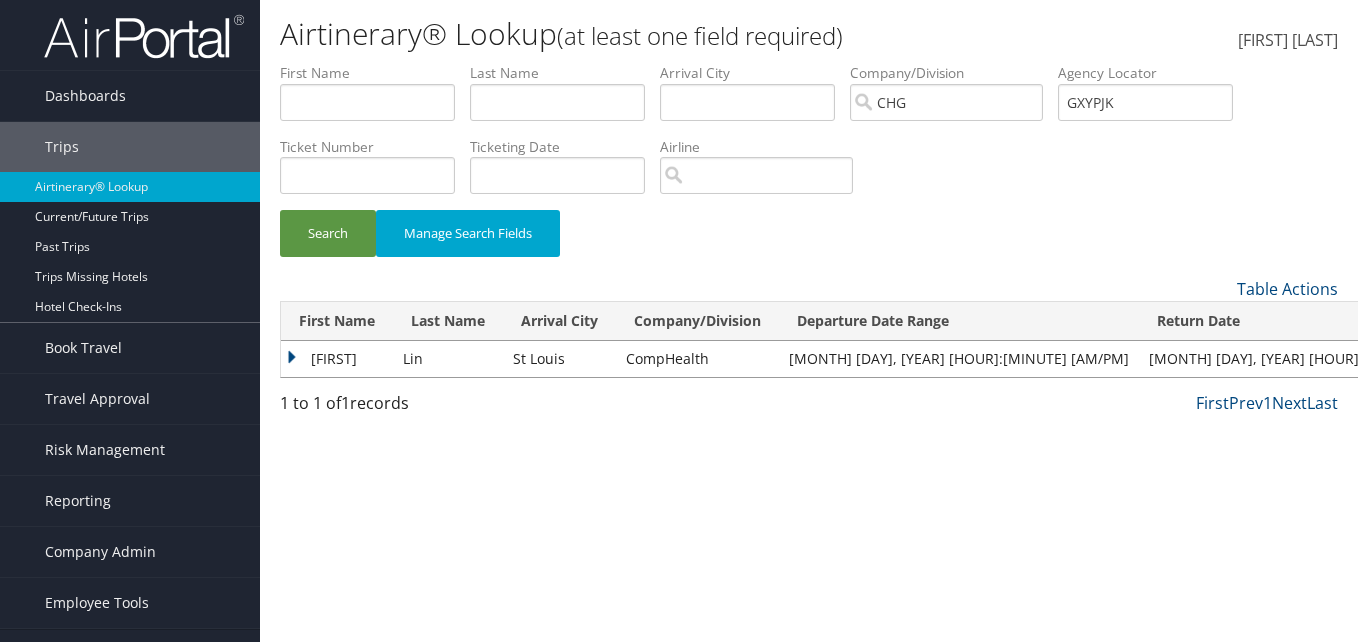 click on "David" at bounding box center [337, 359] 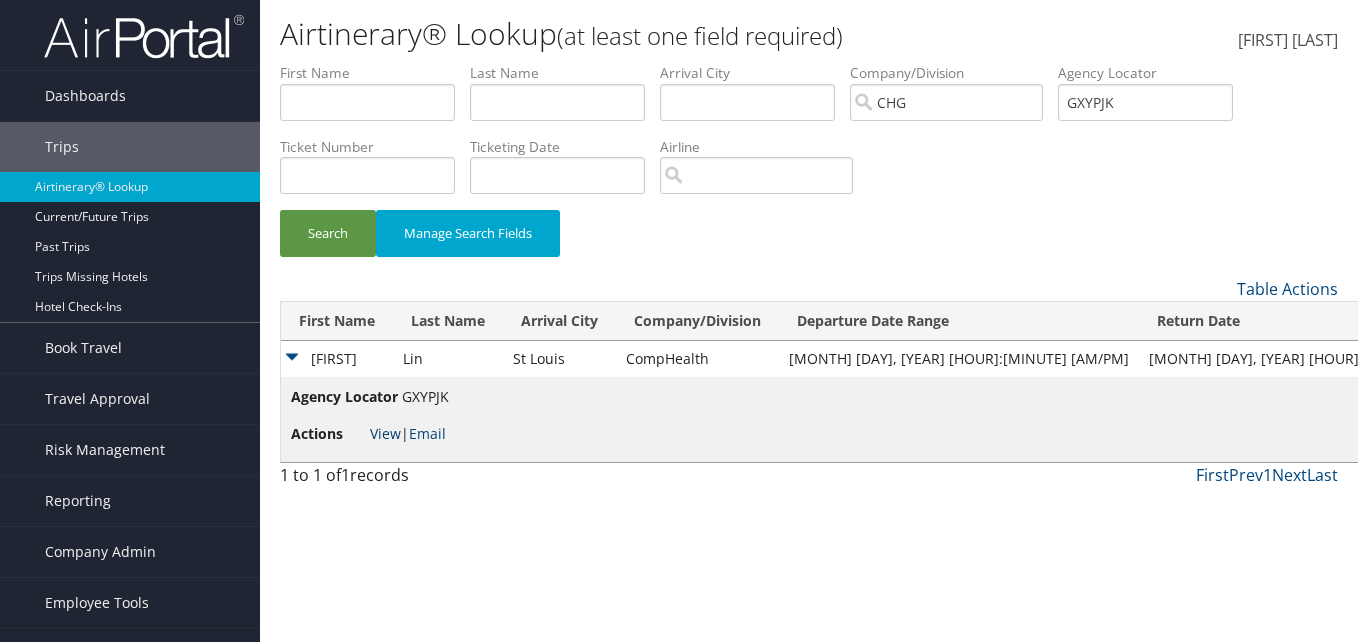 click on "View" at bounding box center [385, 433] 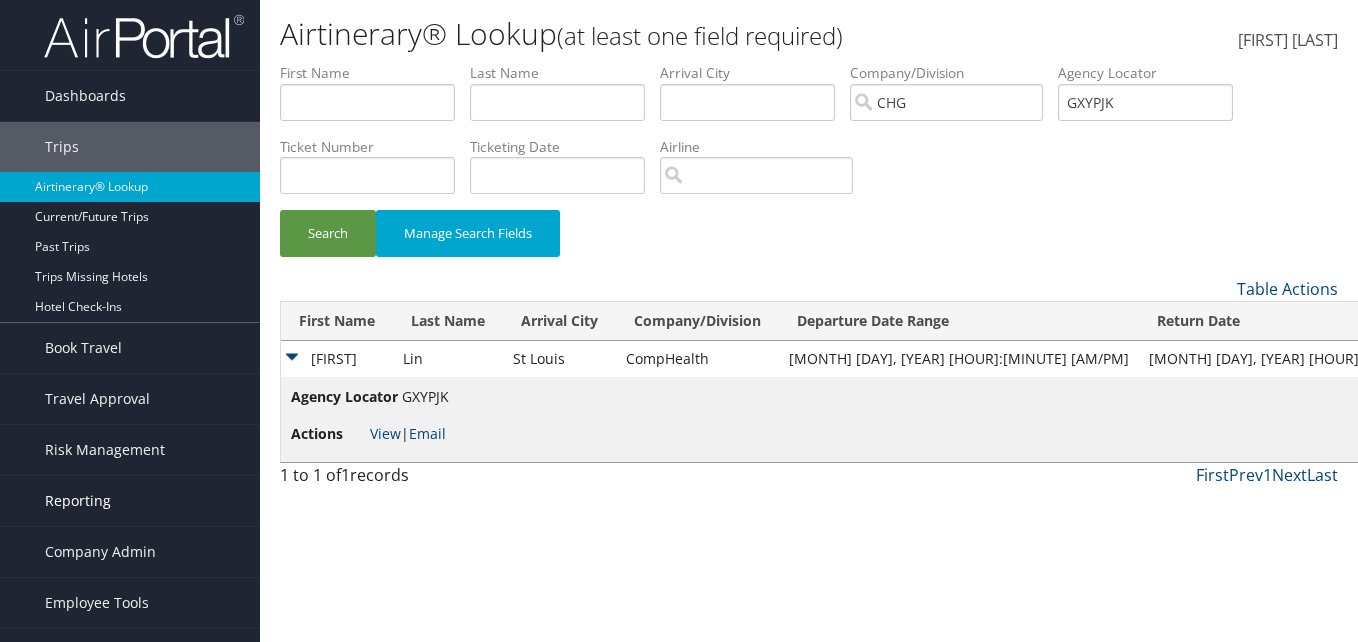 click on "Reporting" at bounding box center [78, 501] 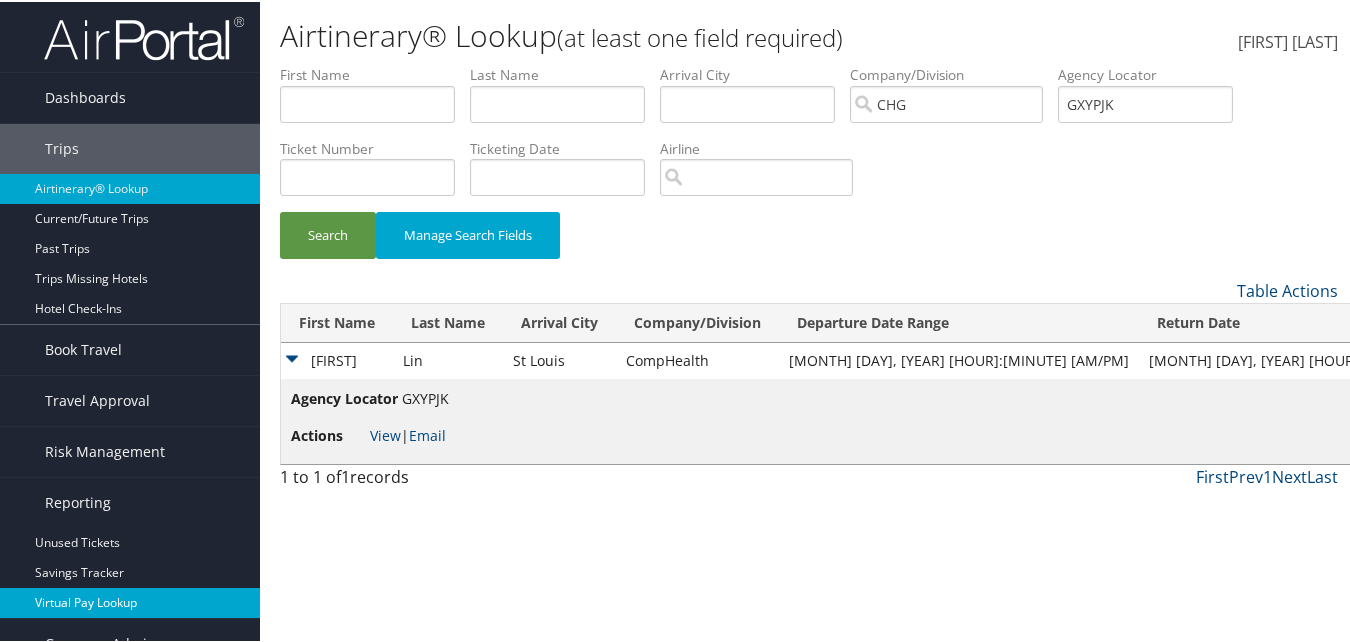 click on "Virtual Pay Lookup" at bounding box center [130, 601] 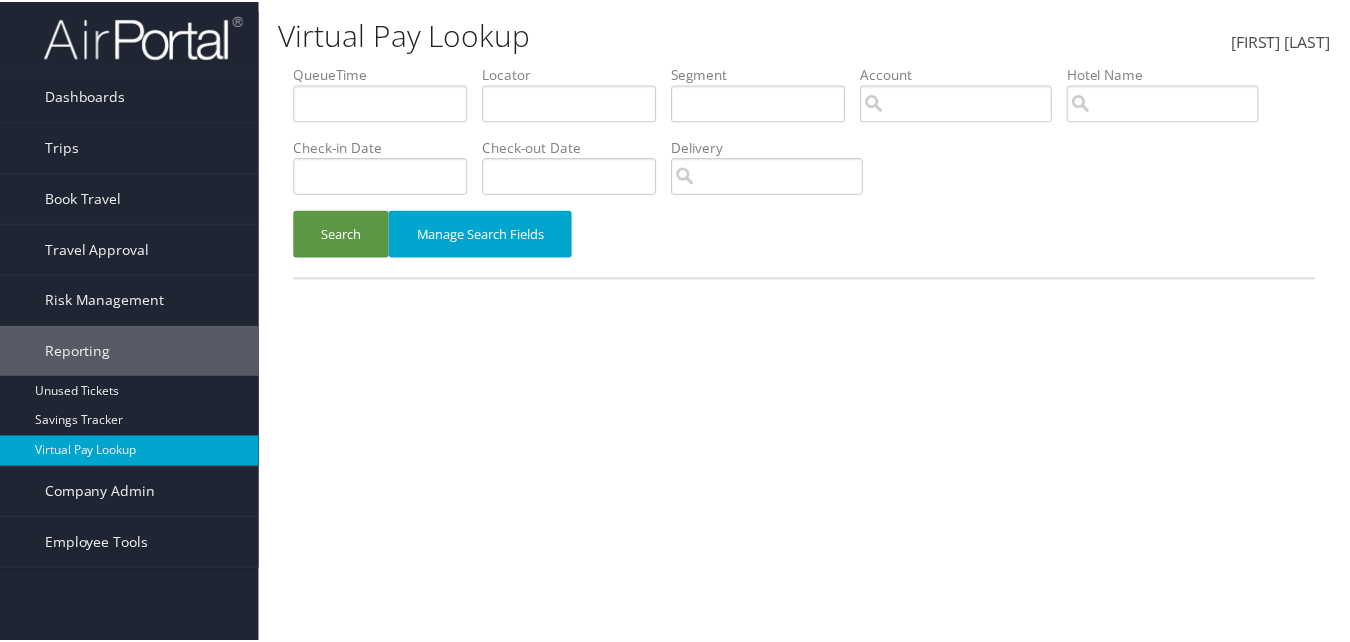 scroll, scrollTop: 0, scrollLeft: 0, axis: both 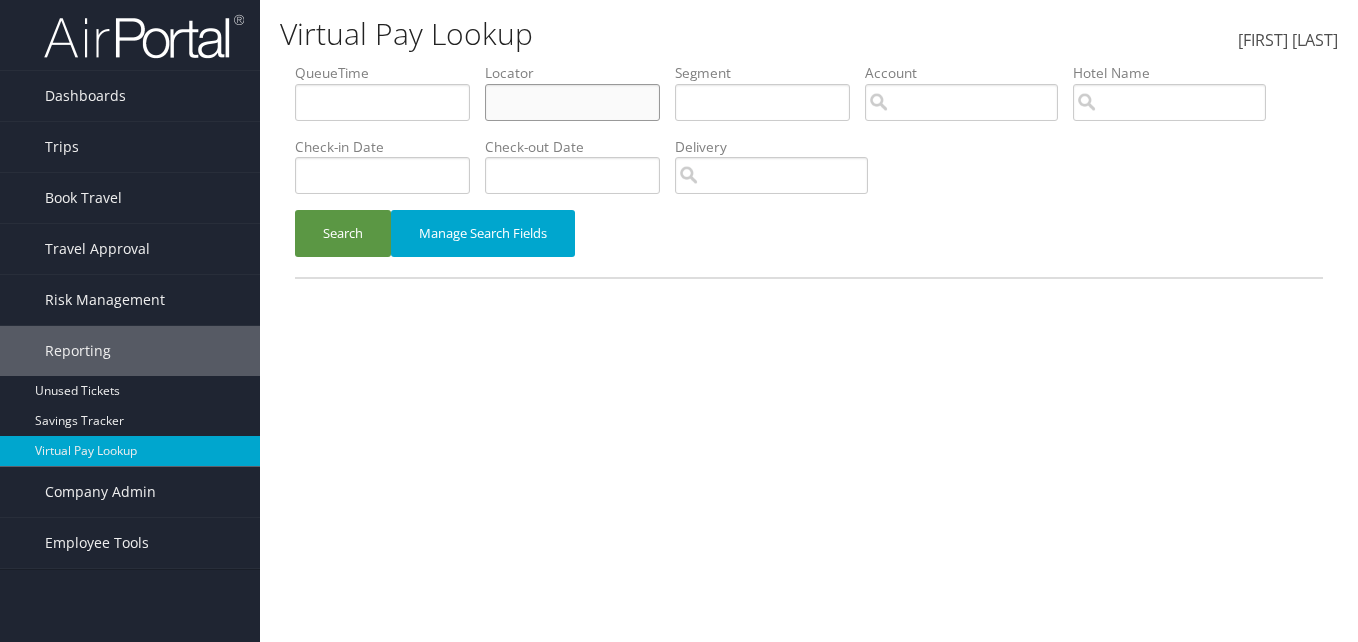 click at bounding box center (382, 102) 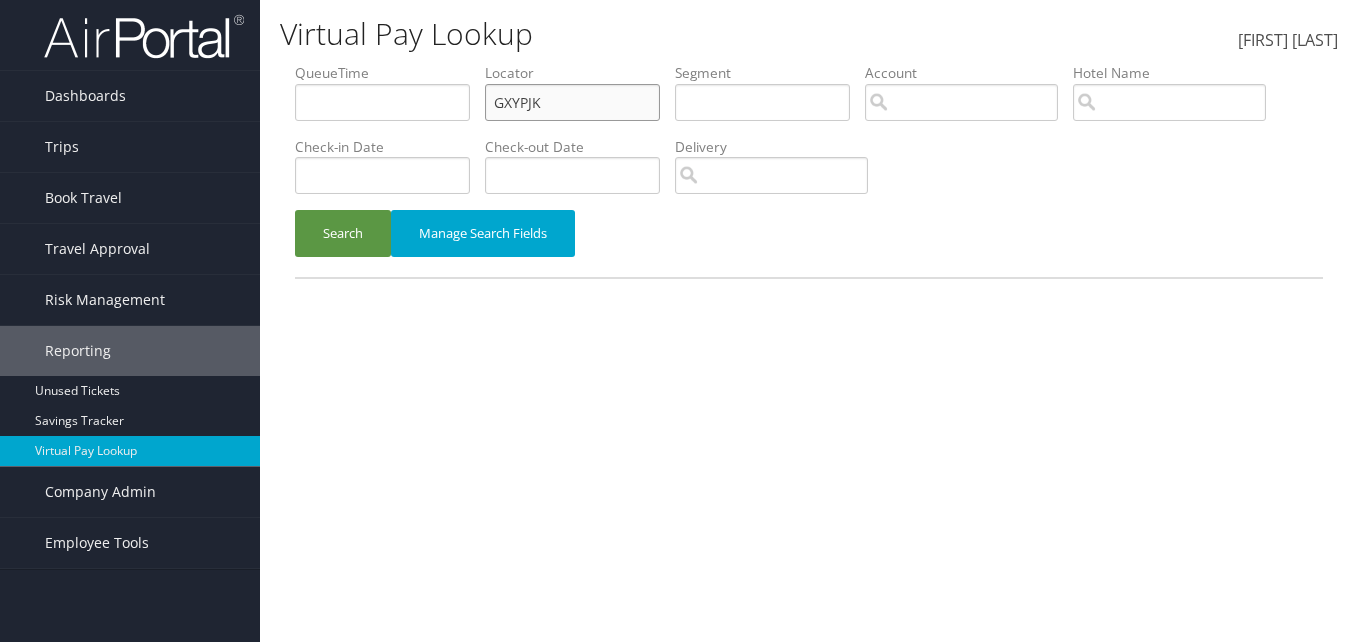 type on "GXYPJK" 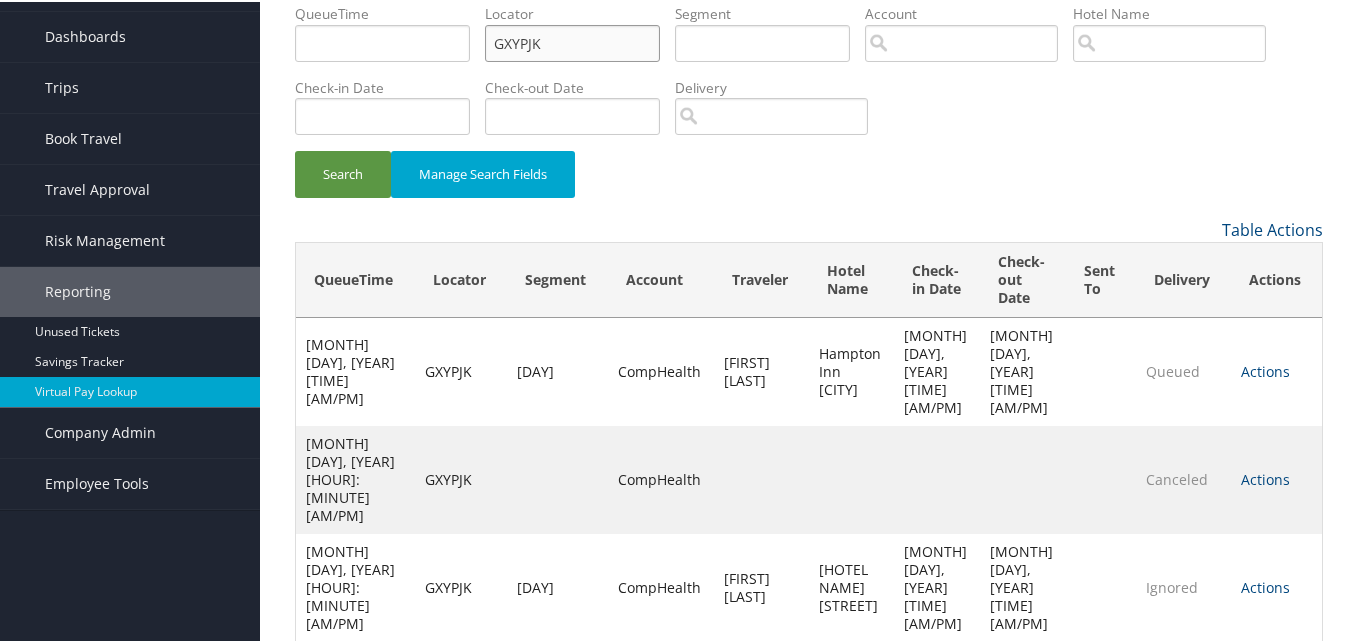 scroll, scrollTop: 94, scrollLeft: 0, axis: vertical 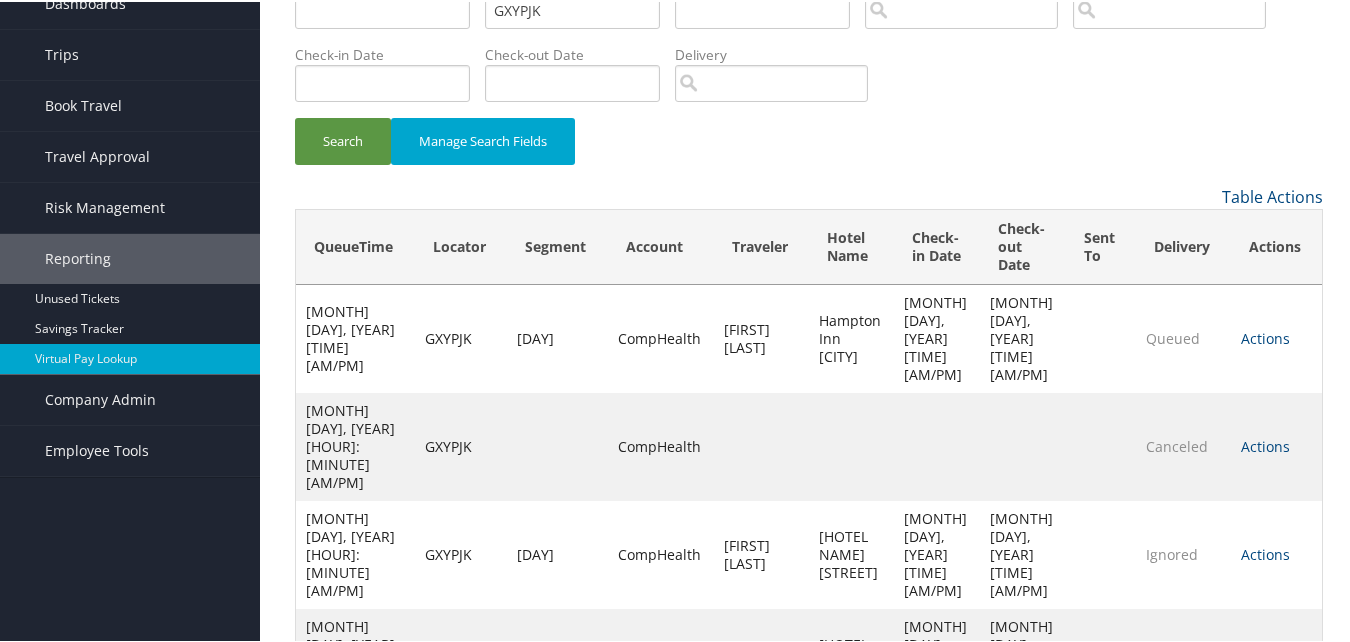 click on "Actions" at bounding box center [1265, 444] 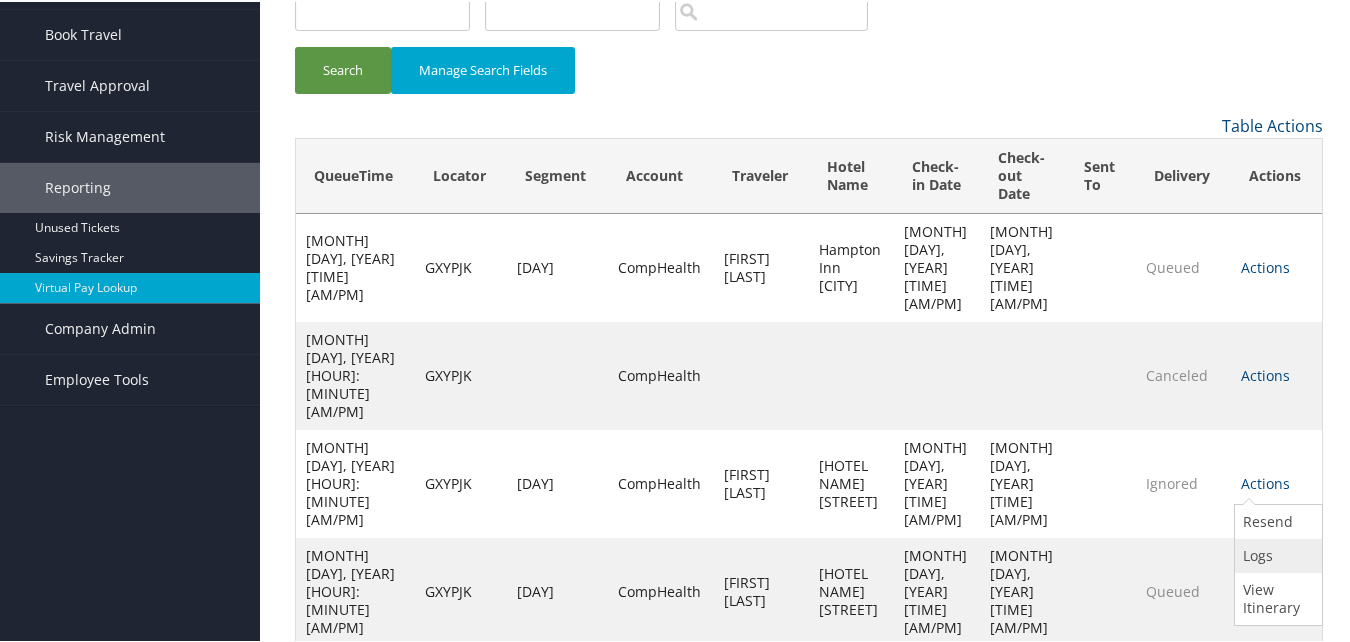 click on "Logs" at bounding box center (1276, 554) 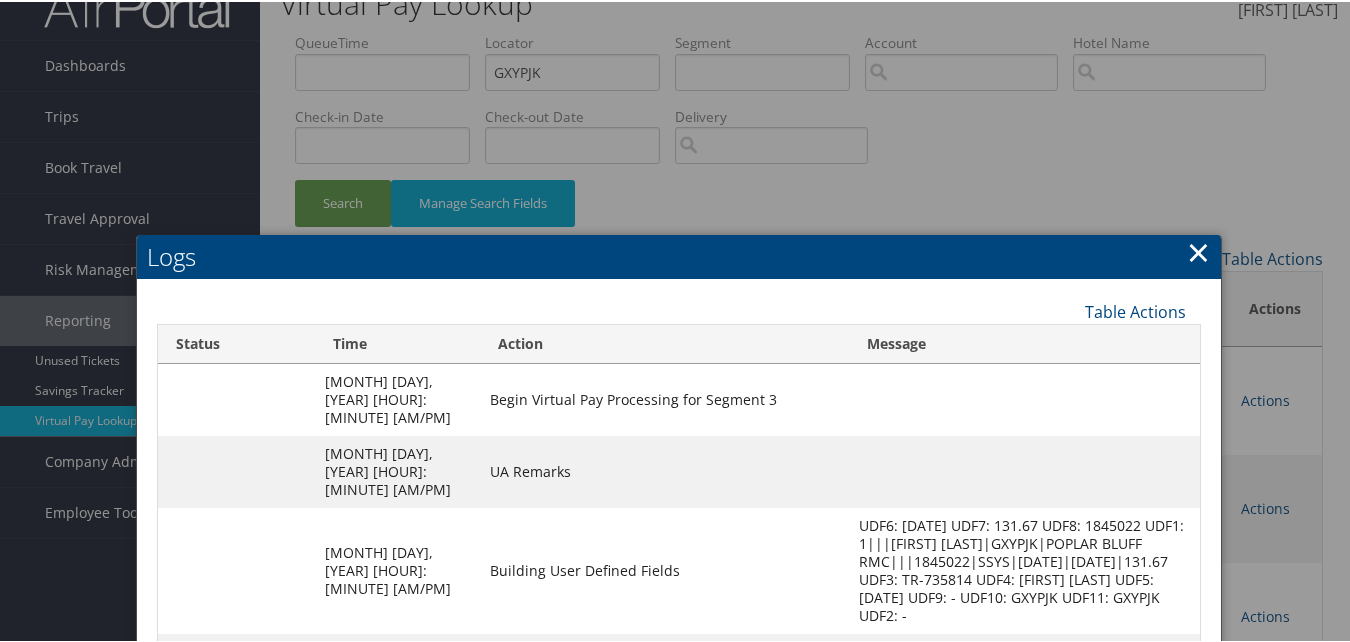 scroll, scrollTop: 0, scrollLeft: 0, axis: both 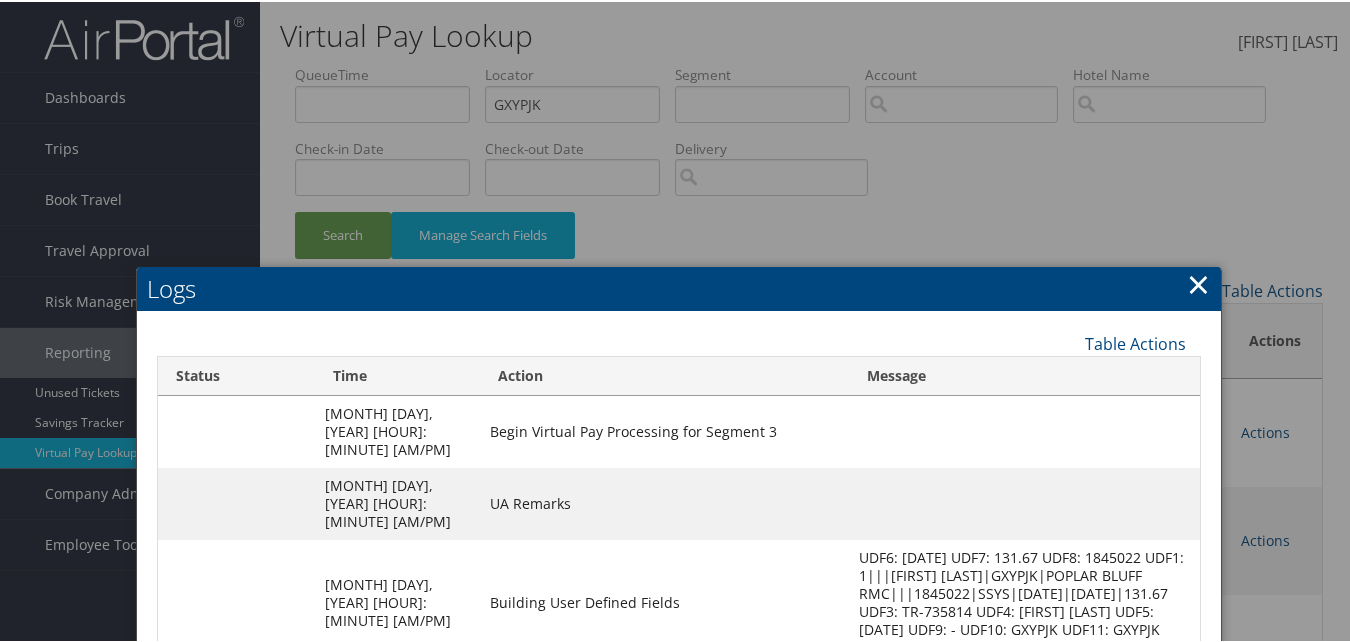 click on "×" at bounding box center (1198, 282) 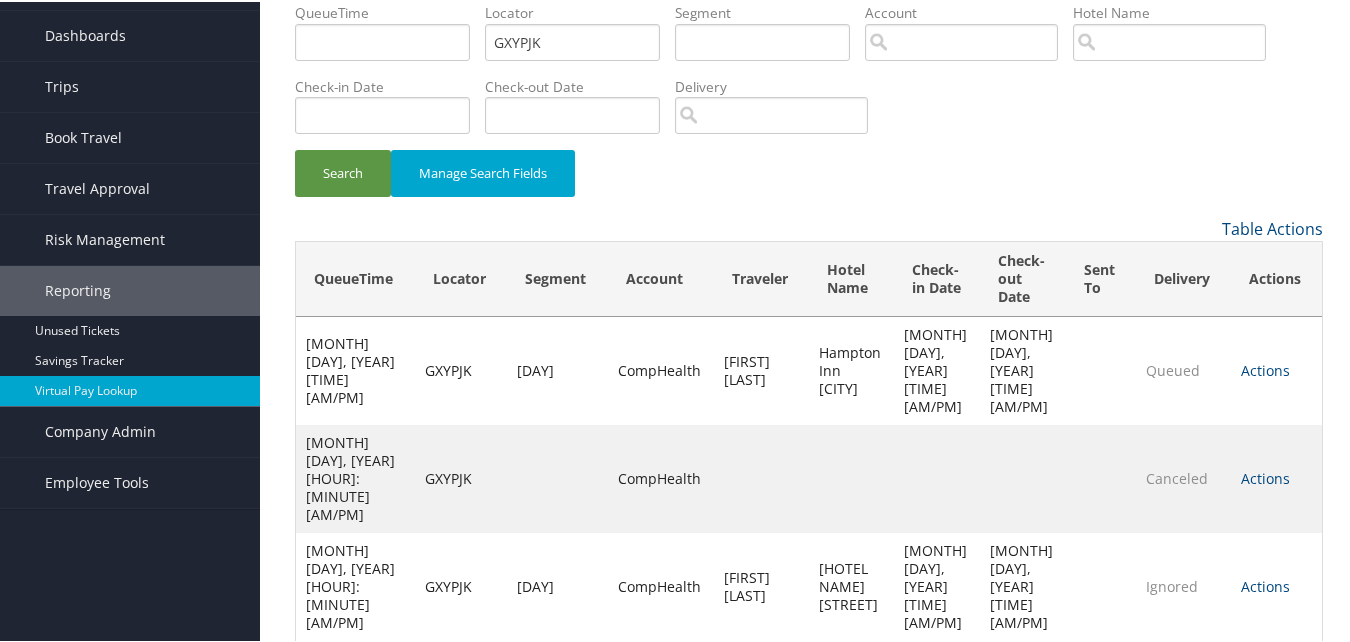 scroll, scrollTop: 94, scrollLeft: 0, axis: vertical 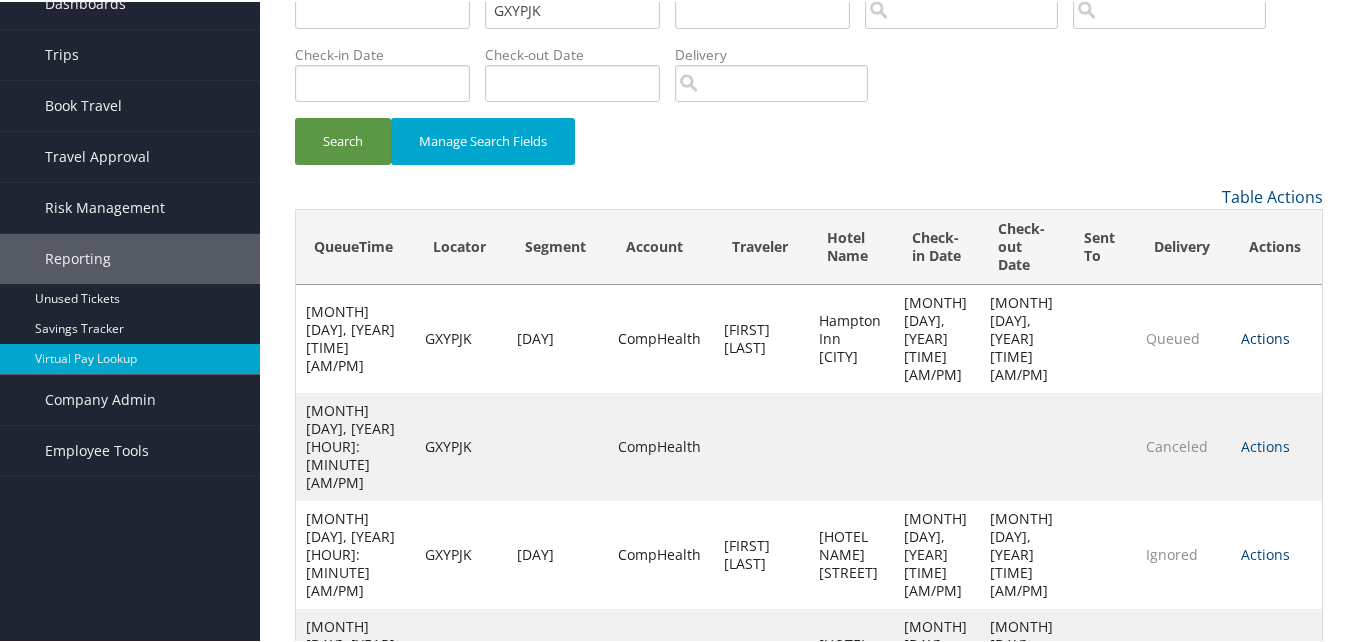 click on "Actions" at bounding box center (1265, 336) 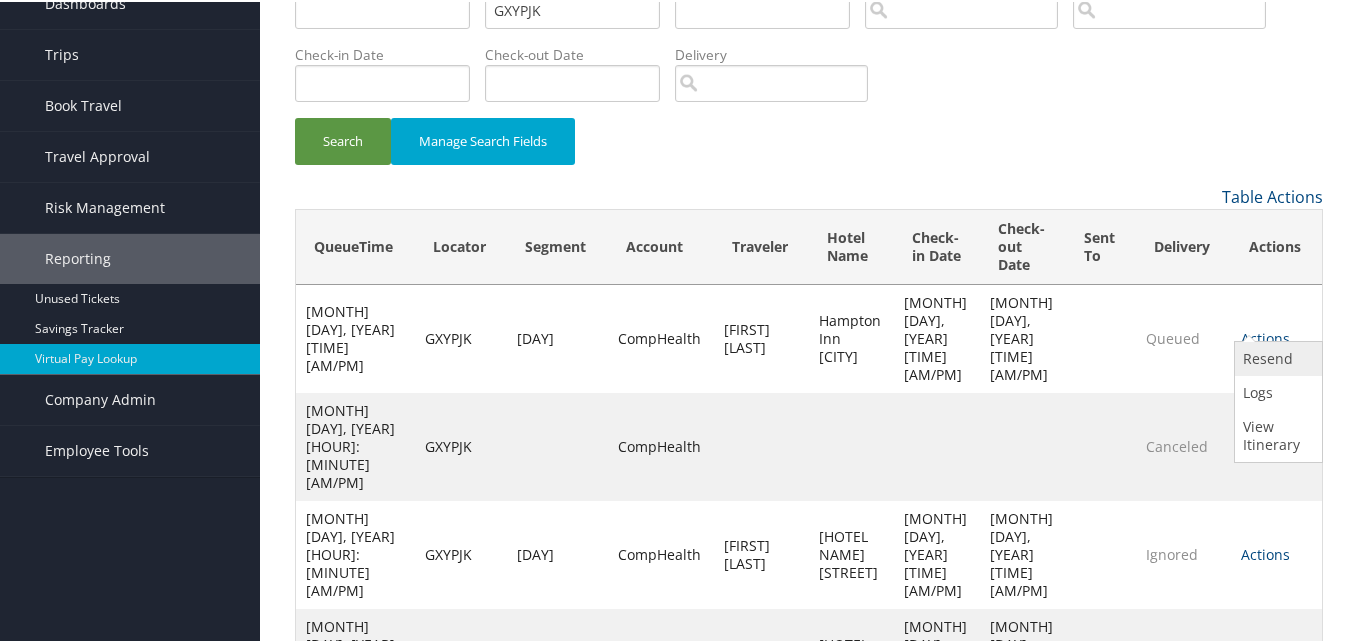 click on "Resend" at bounding box center (1276, 357) 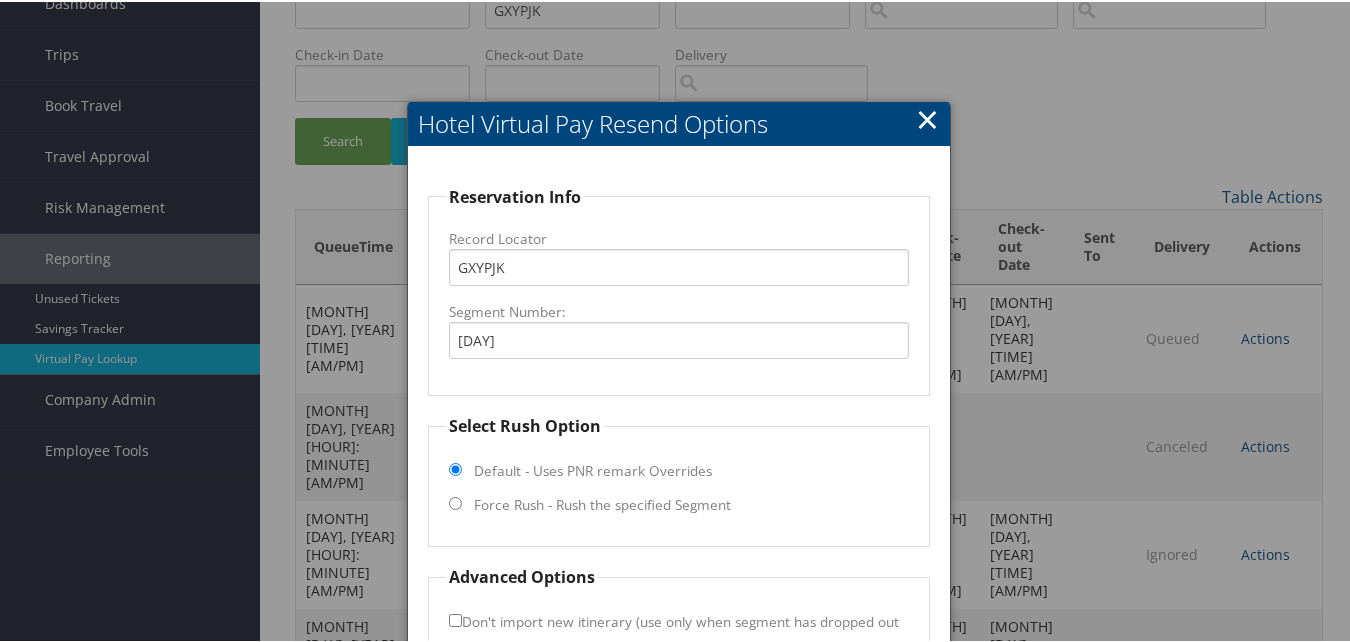 click on "×" at bounding box center [927, 117] 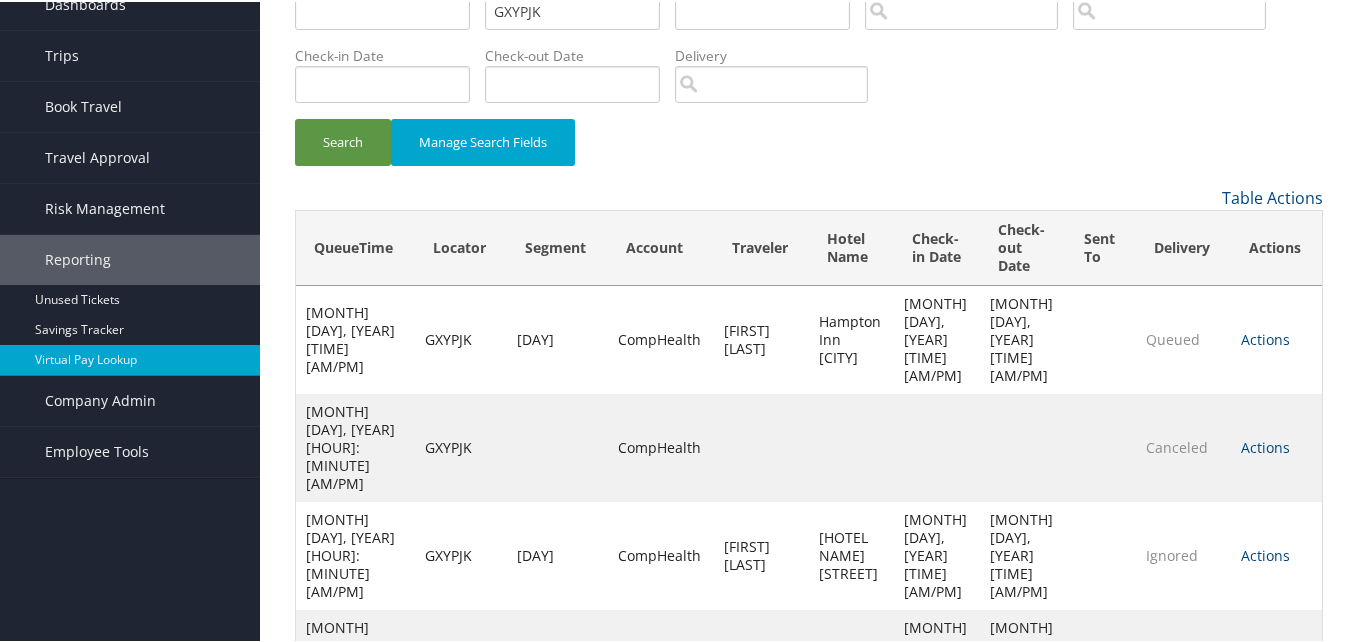 scroll, scrollTop: 94, scrollLeft: 0, axis: vertical 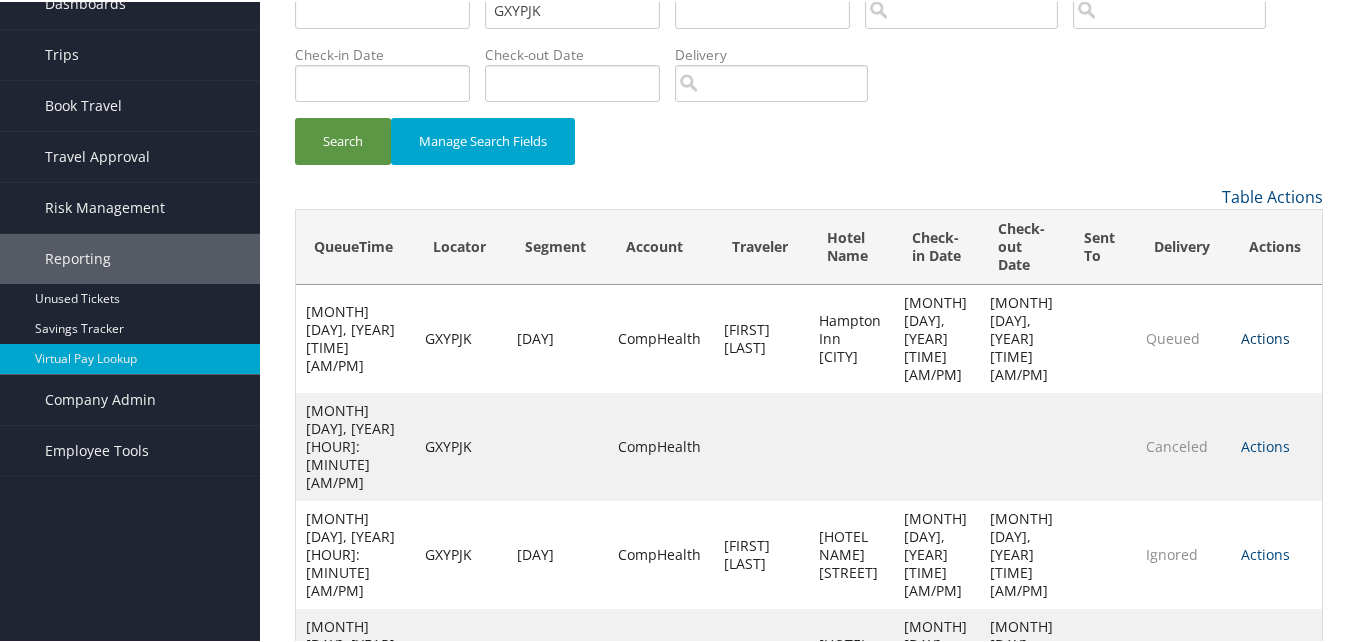 click on "Actions" at bounding box center (1265, 336) 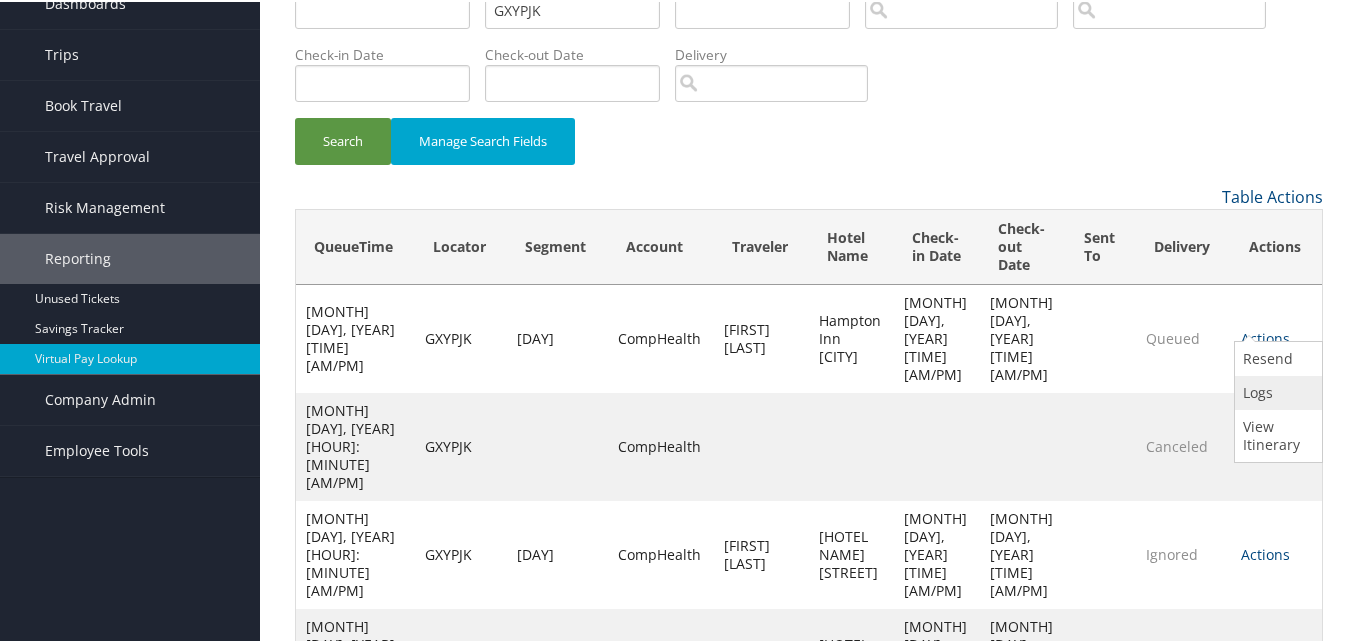 click at bounding box center [1243, 390] 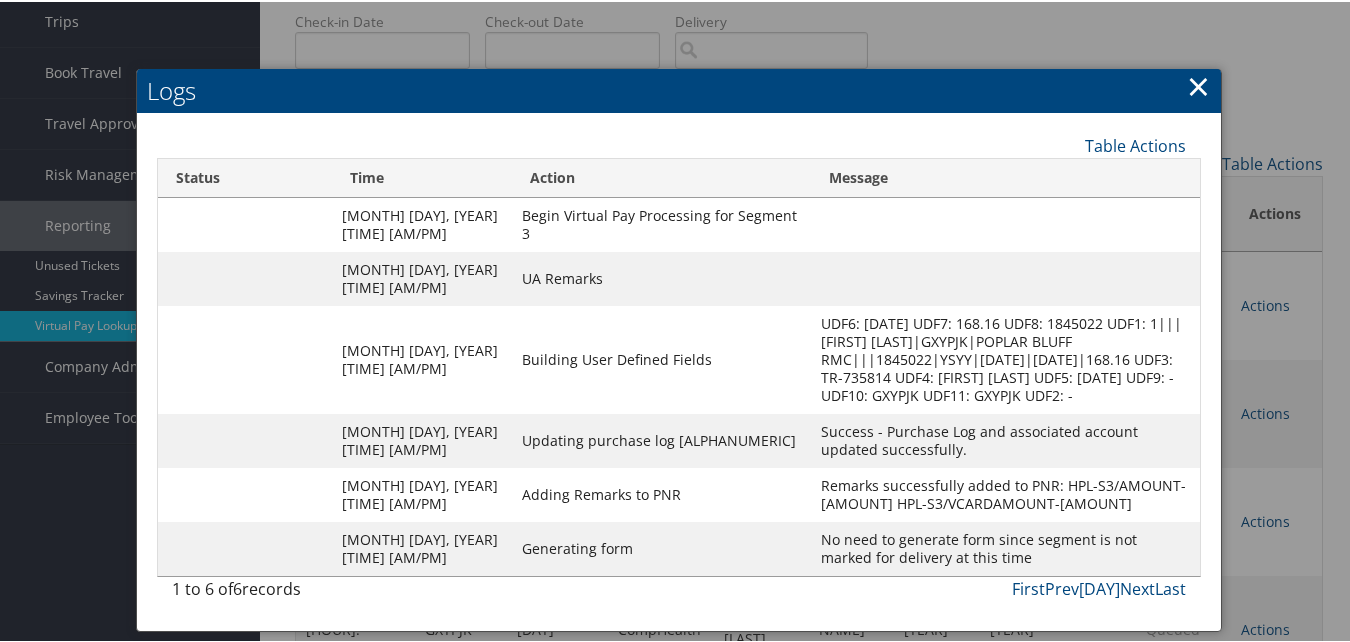 scroll, scrollTop: 145, scrollLeft: 0, axis: vertical 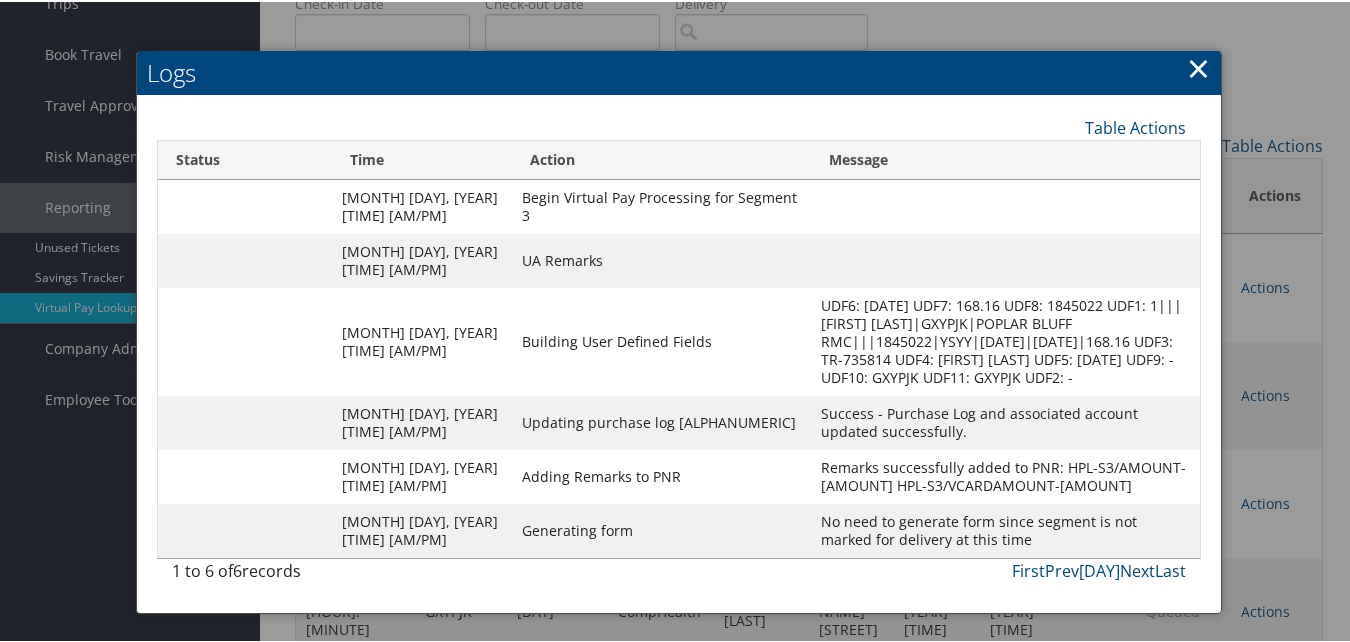 click on "×" at bounding box center (1198, 66) 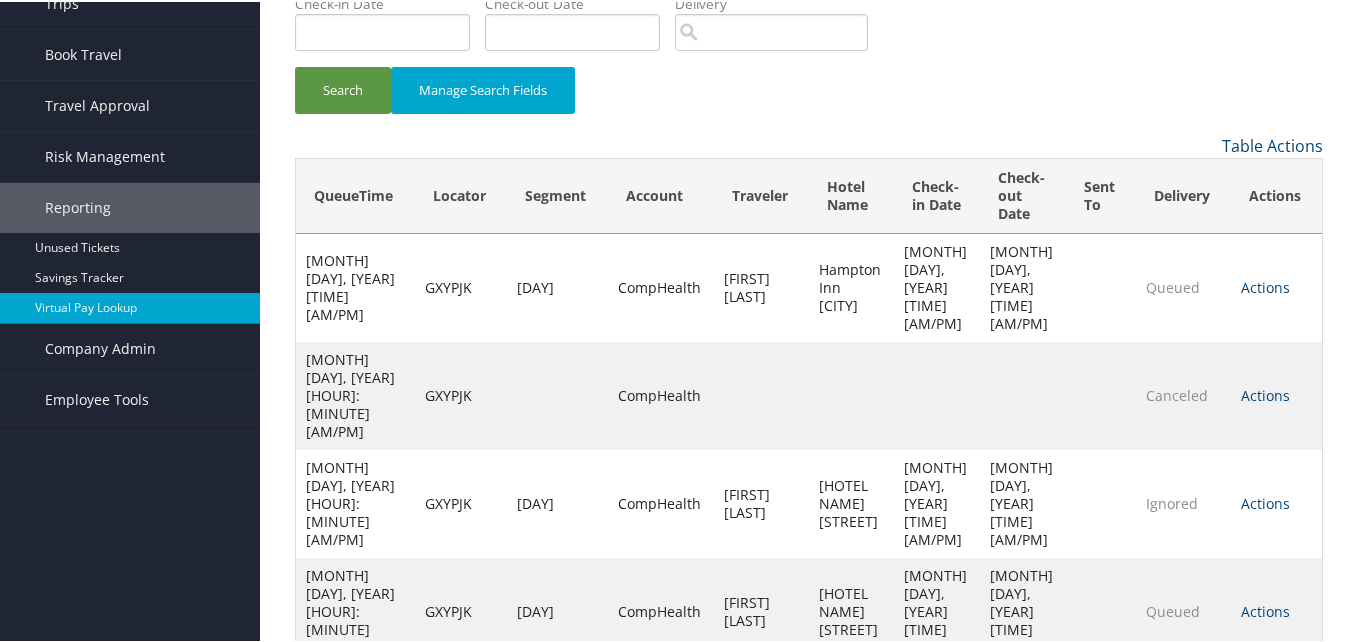 scroll, scrollTop: 94, scrollLeft: 0, axis: vertical 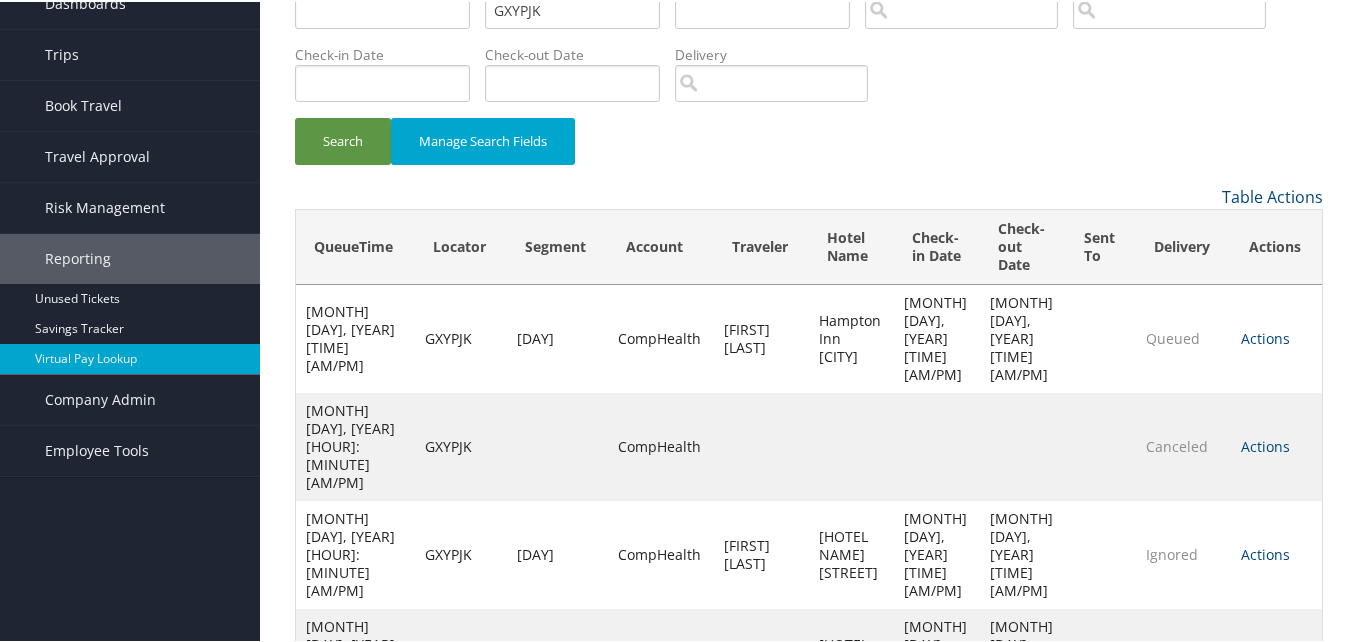 click on "Actions   Resend  Logs  View Itinerary" at bounding box center [1276, 337] 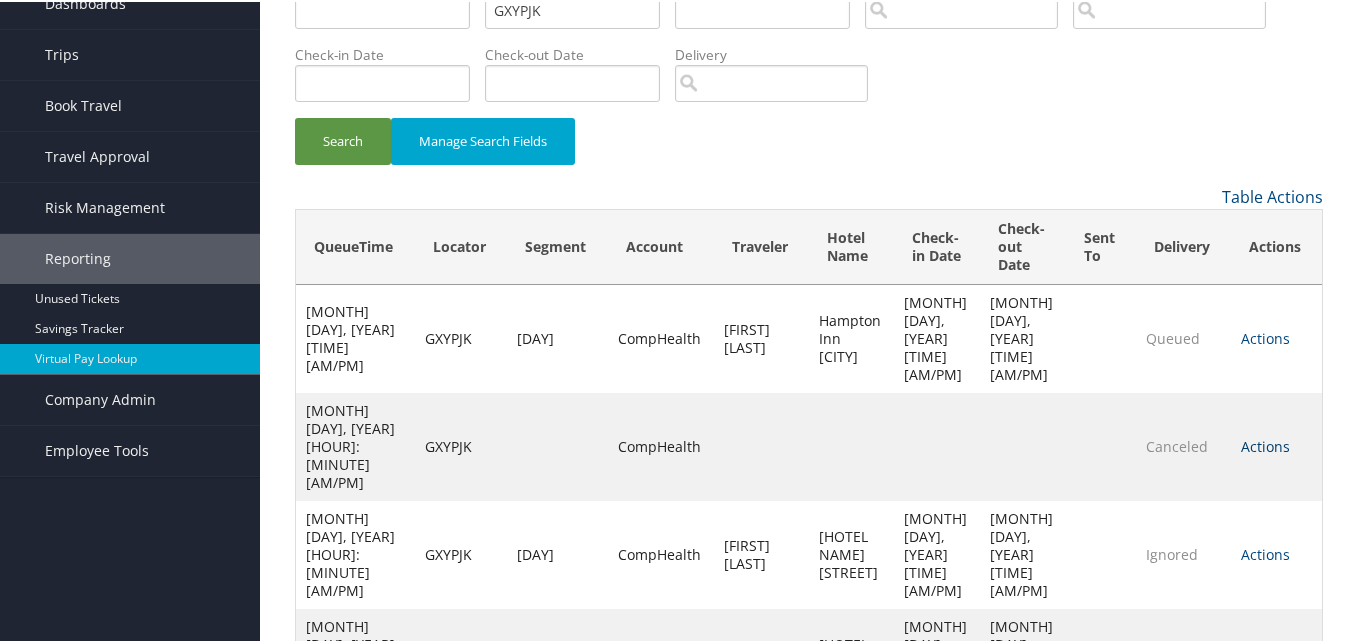 click on "Actions" at bounding box center [1265, 444] 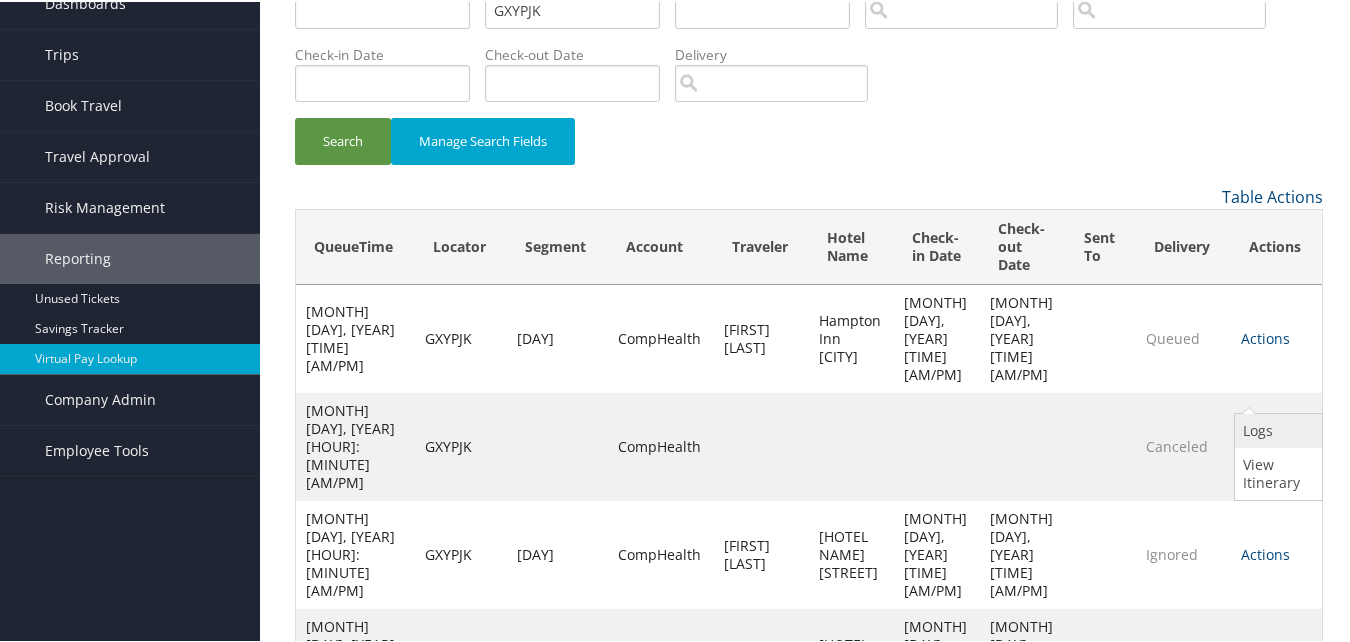 click on "Logs" at bounding box center [1276, 429] 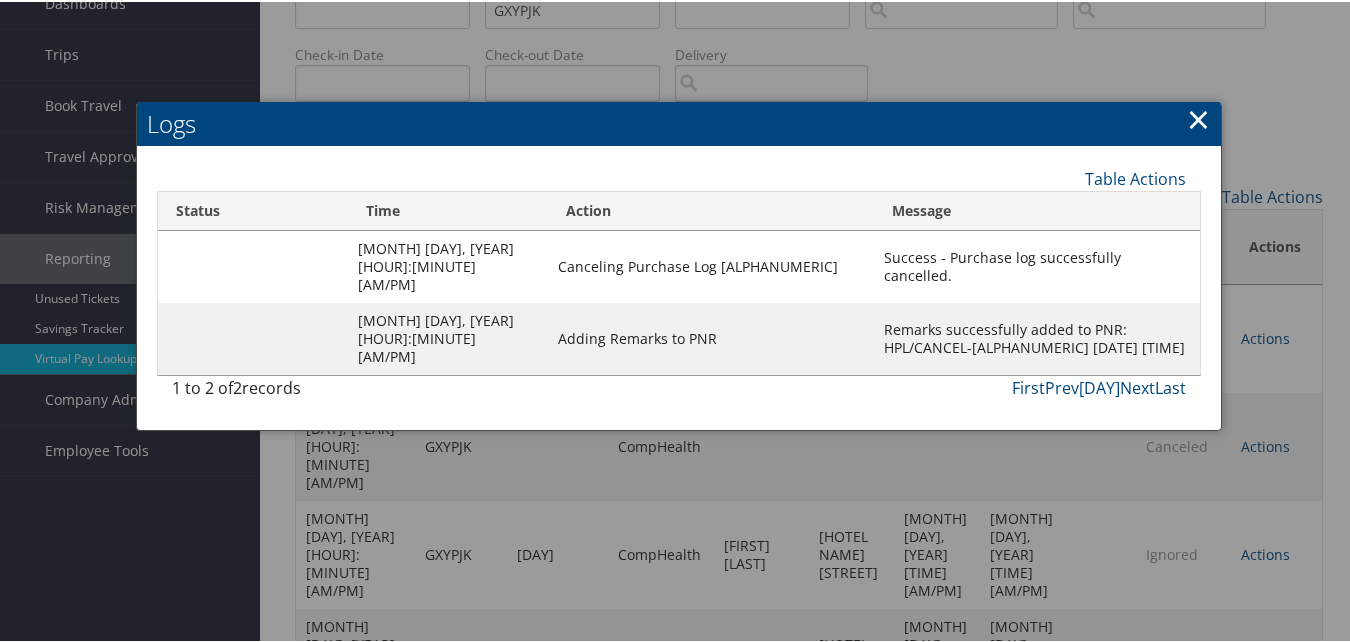 click on "×" at bounding box center [1198, 117] 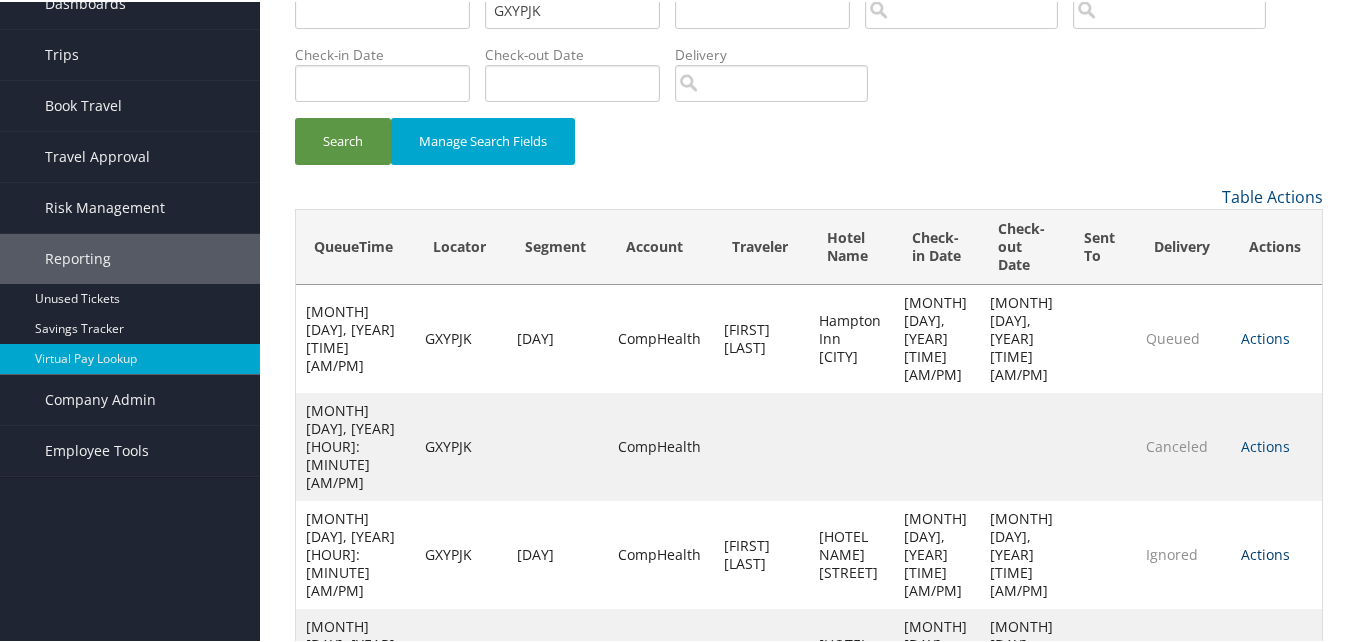click on "Actions" at bounding box center (1265, 336) 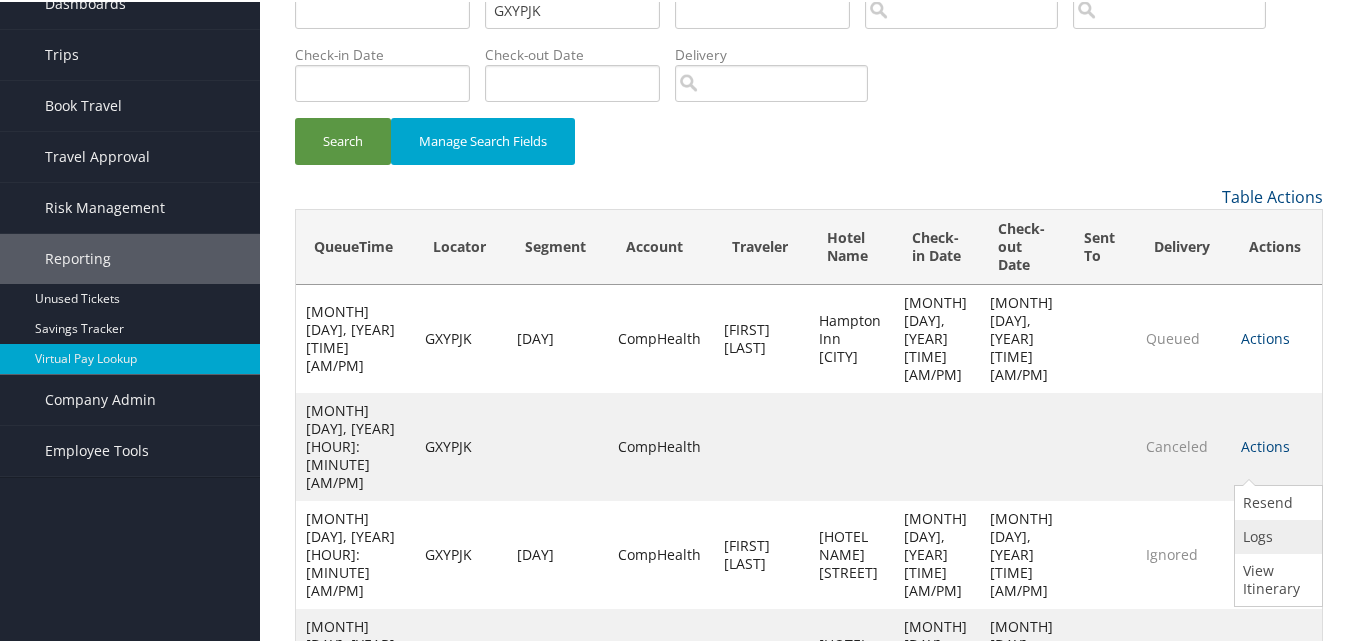 click on "Logs" at bounding box center (1276, 535) 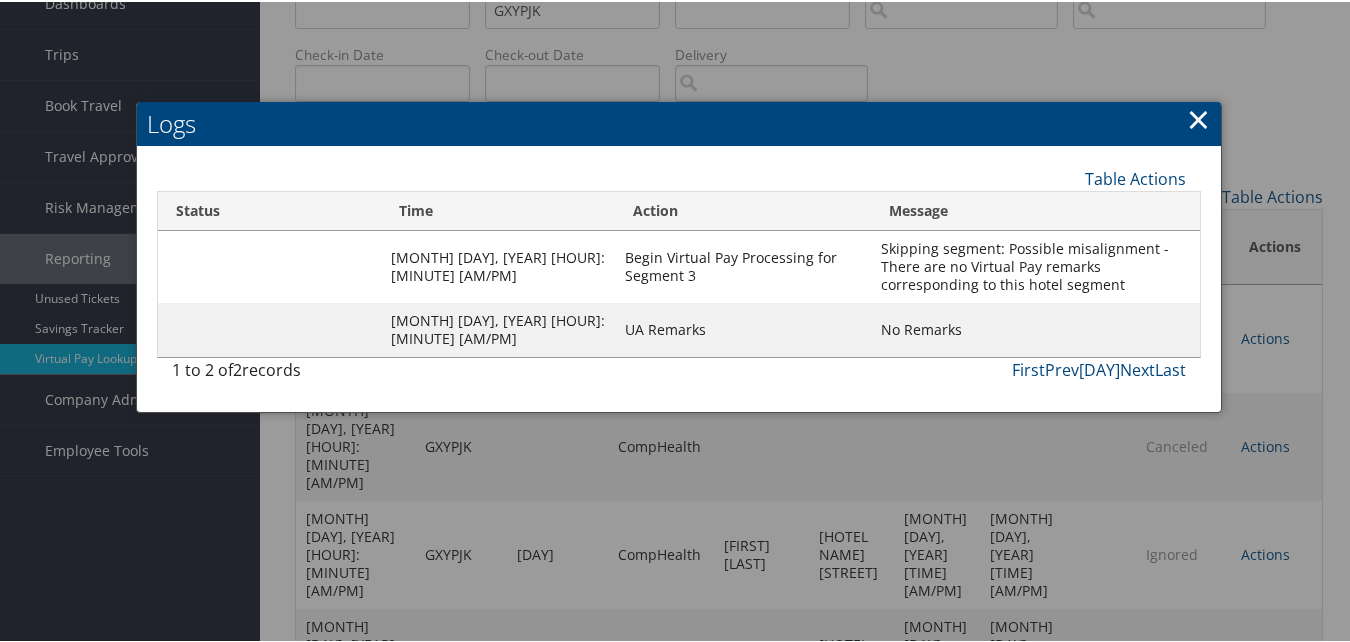click on "×" at bounding box center [1198, 117] 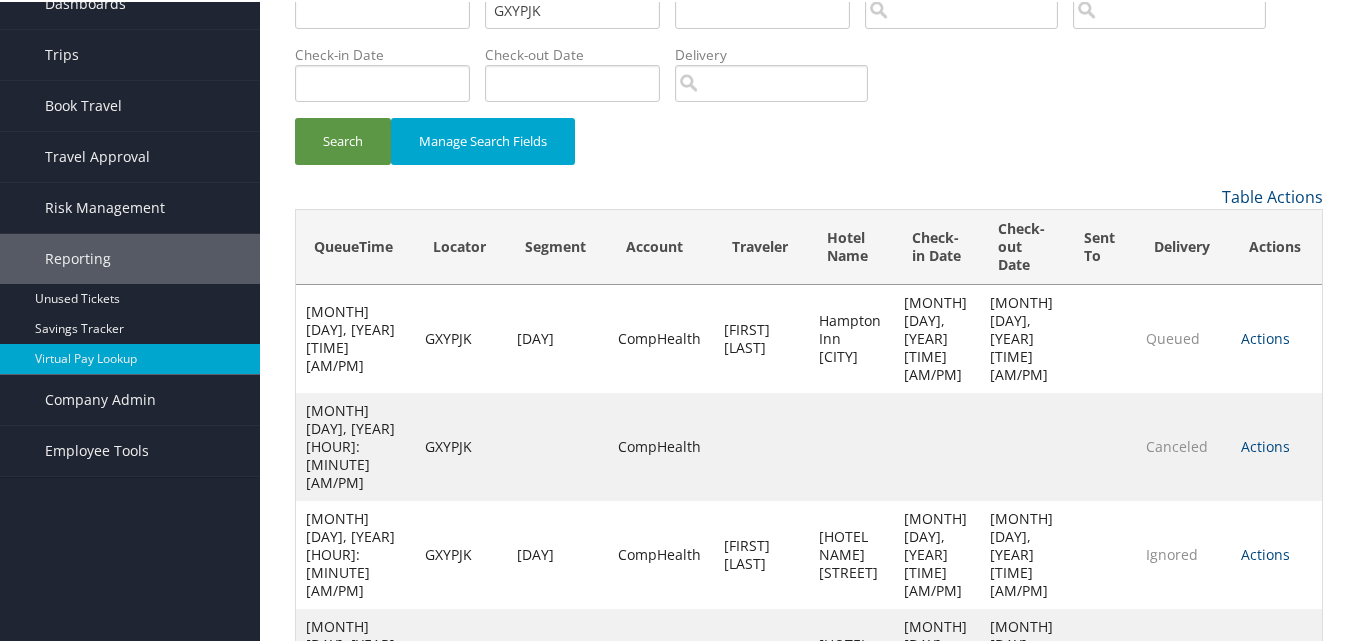 click on "Actions" at bounding box center (1265, 444) 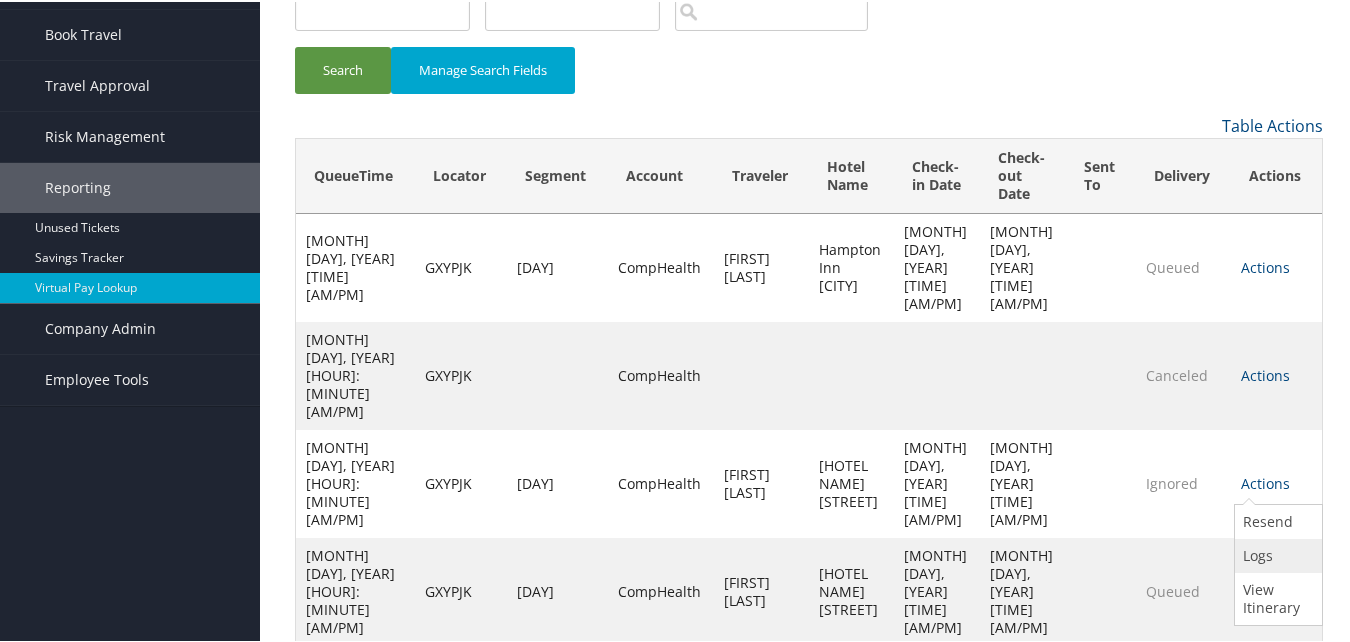 click on "Logs" at bounding box center [1276, 554] 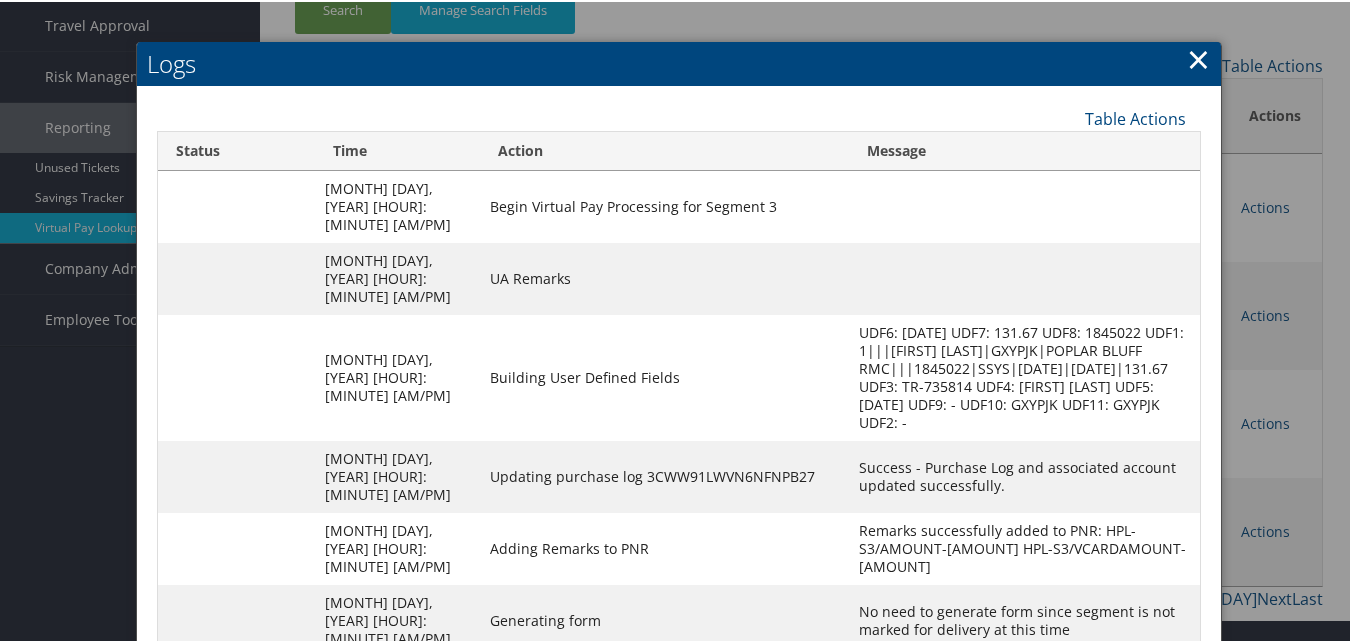 scroll, scrollTop: 234, scrollLeft: 0, axis: vertical 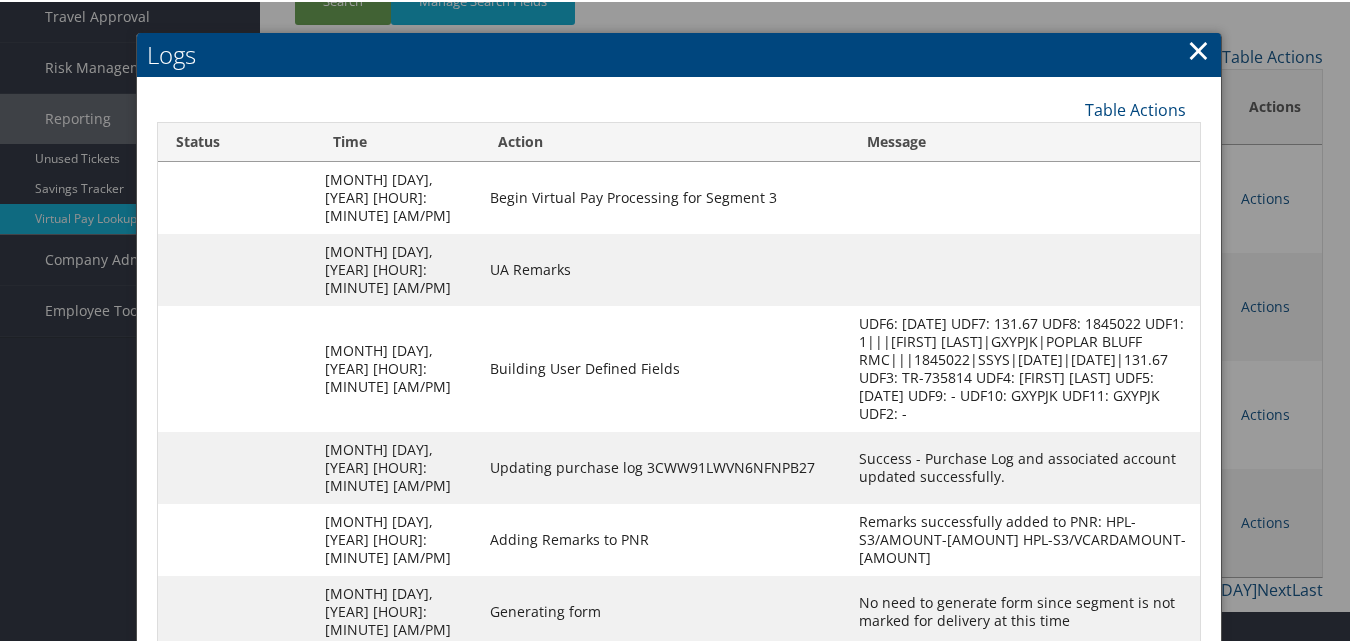 click on "Logs" at bounding box center [679, 53] 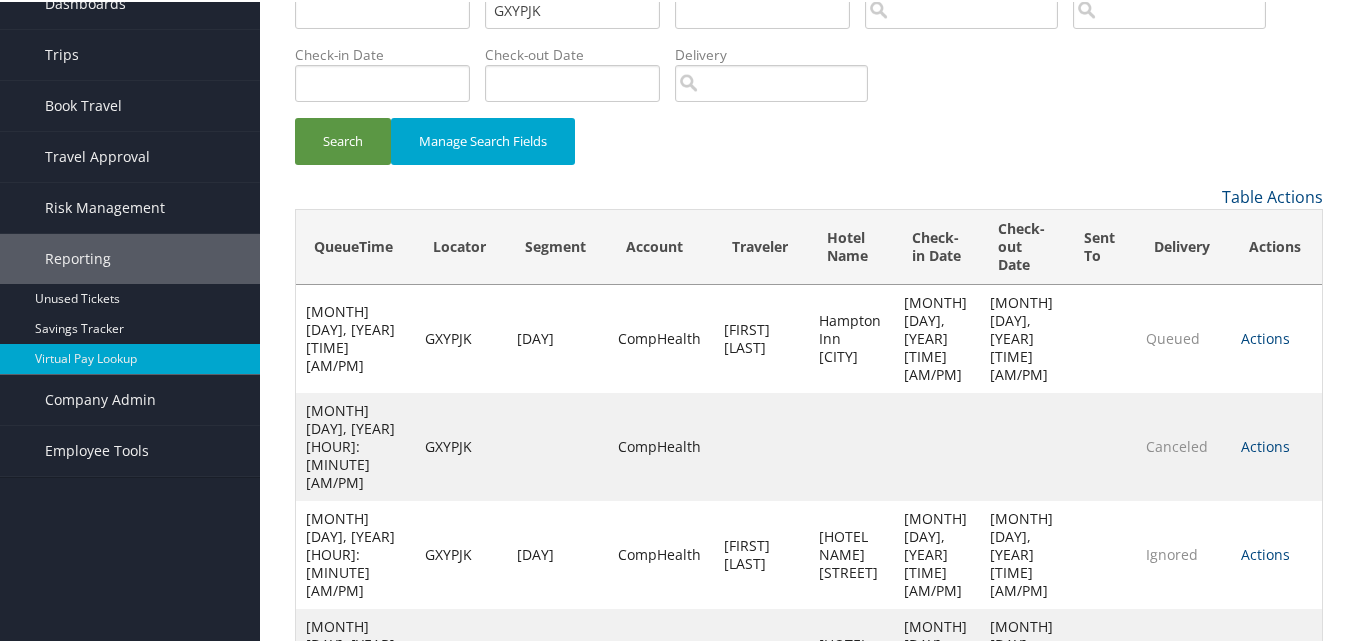 click on "Actions" at bounding box center [1265, 444] 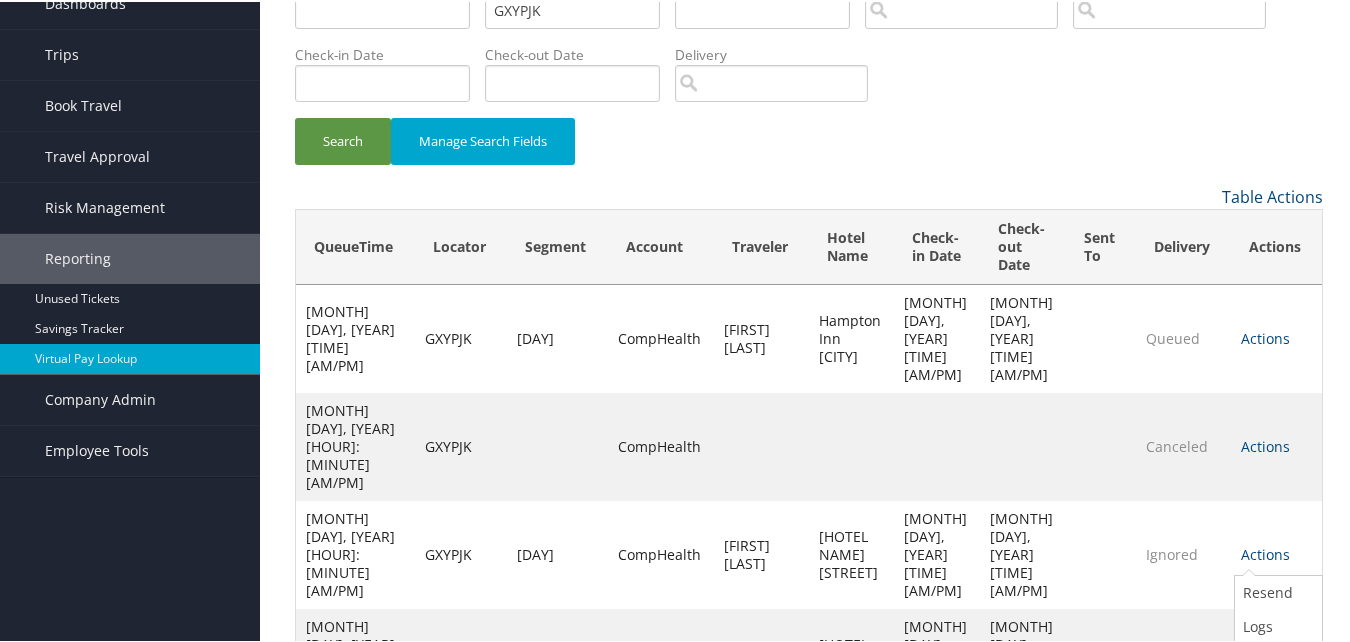 scroll, scrollTop: 165, scrollLeft: 0, axis: vertical 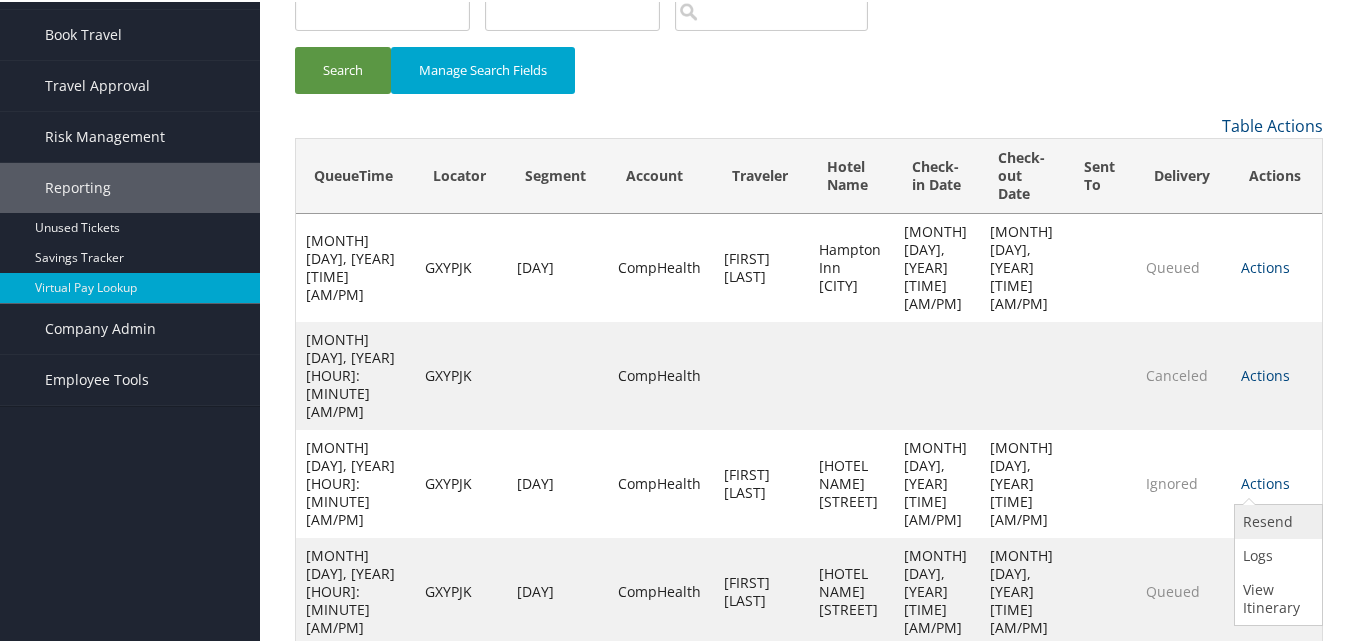 click on "Resend" at bounding box center (1276, 520) 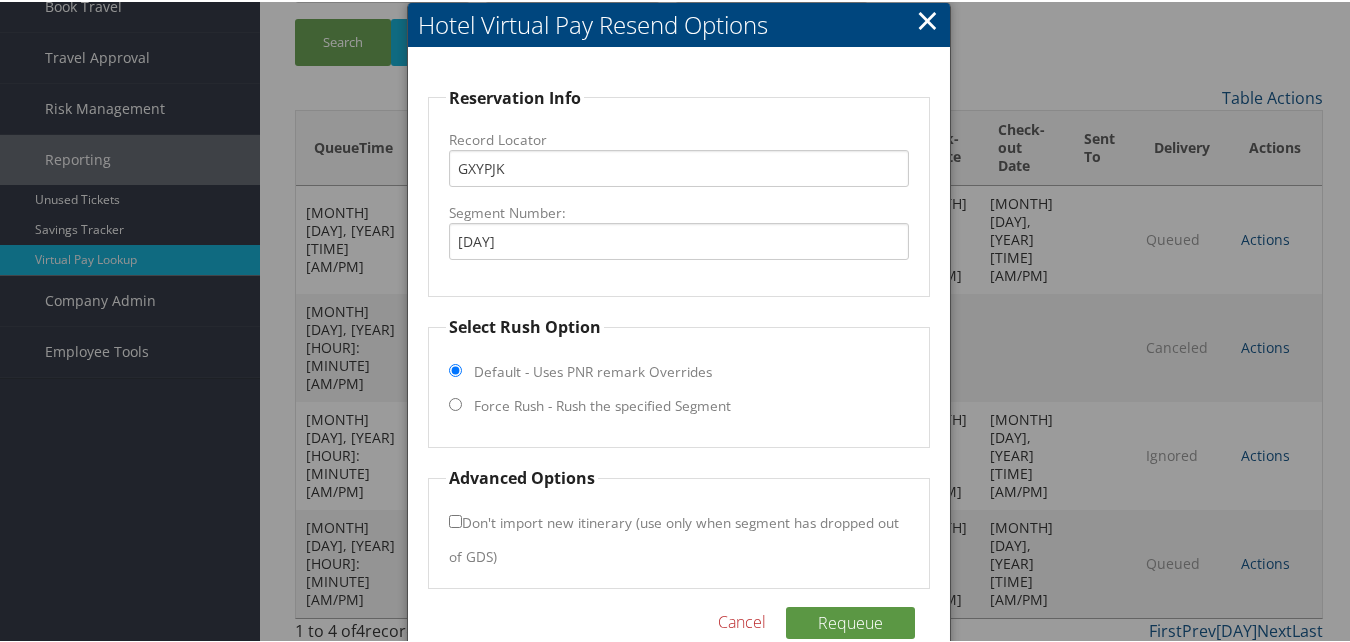 scroll, scrollTop: 194, scrollLeft: 0, axis: vertical 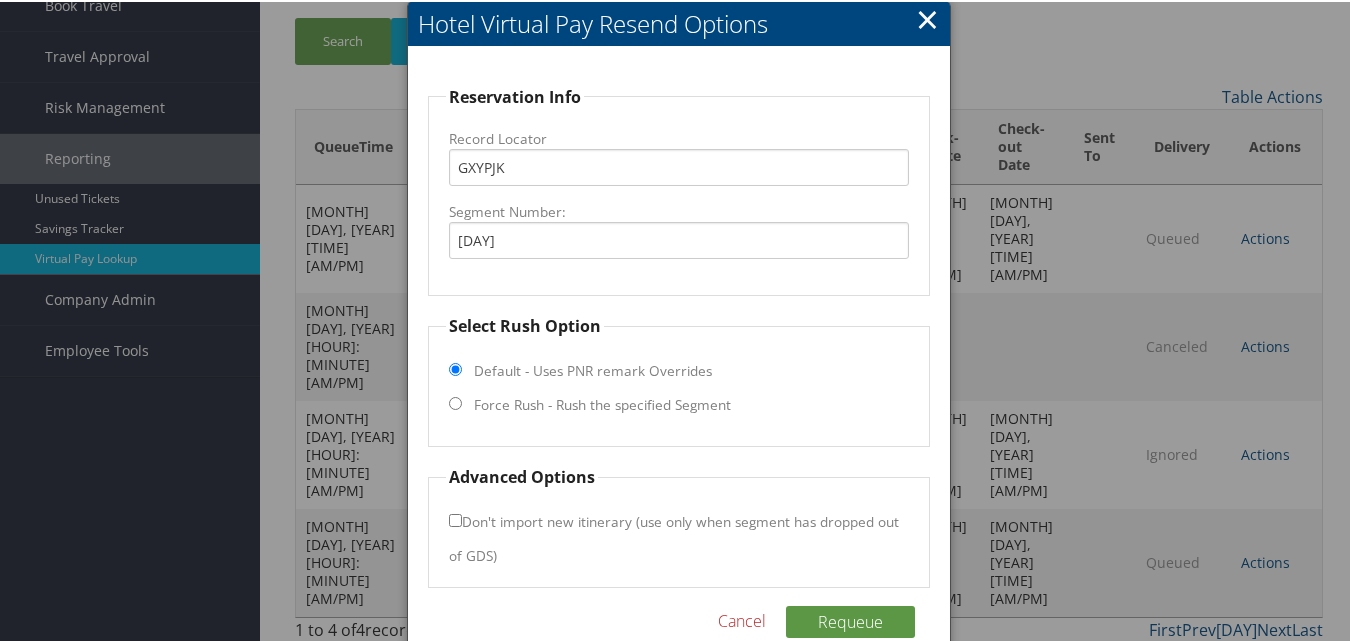 click on "Force Rush - Rush the specified Segment" at bounding box center [602, 403] 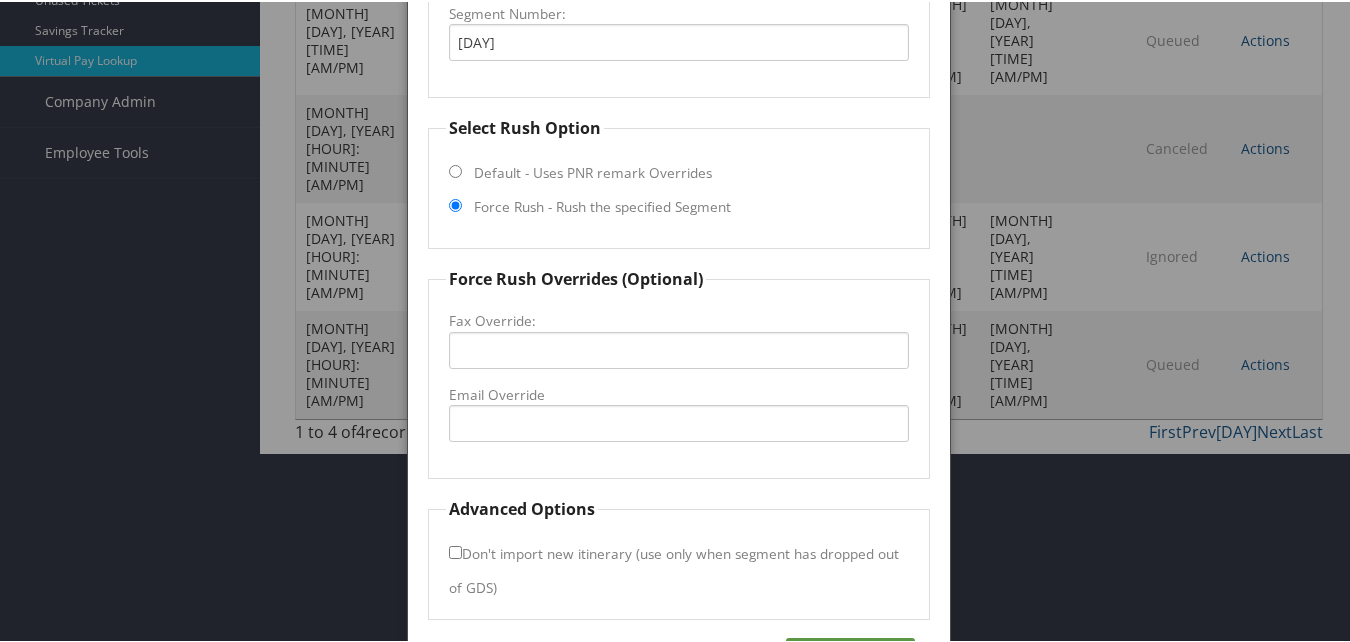 scroll, scrollTop: 394, scrollLeft: 0, axis: vertical 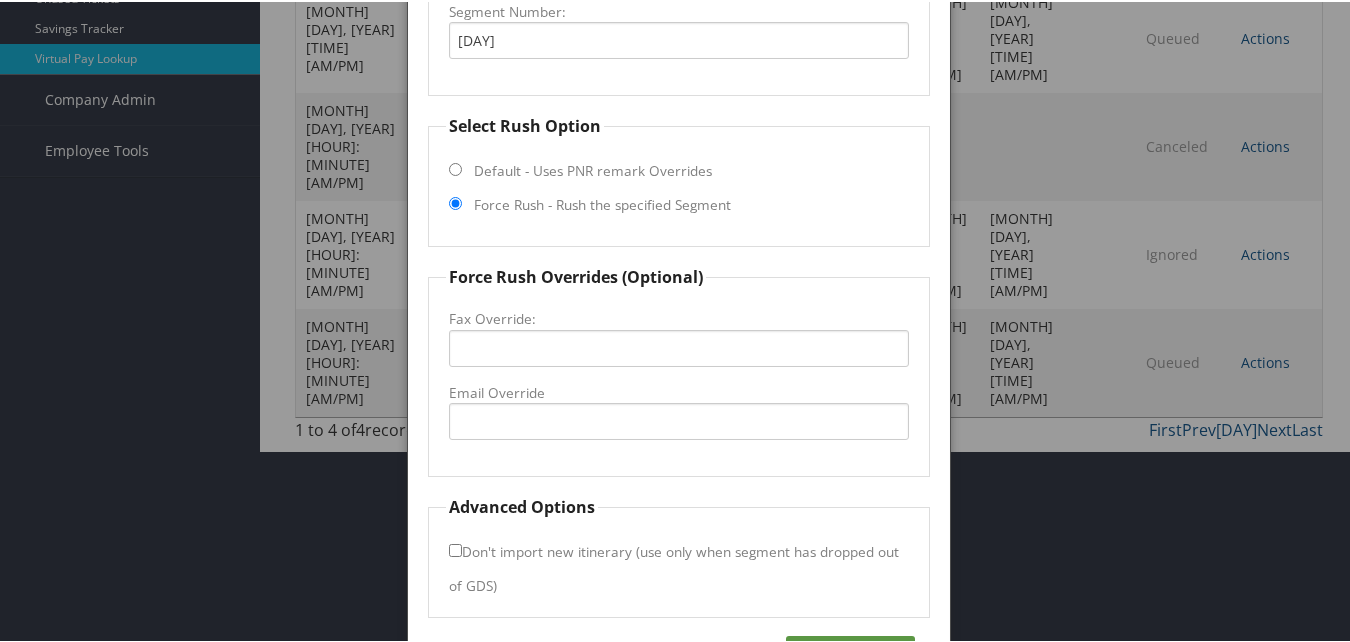 click on "Force Rush Overrides (Optional)
Fax Override:
Email Override" at bounding box center [678, 369] 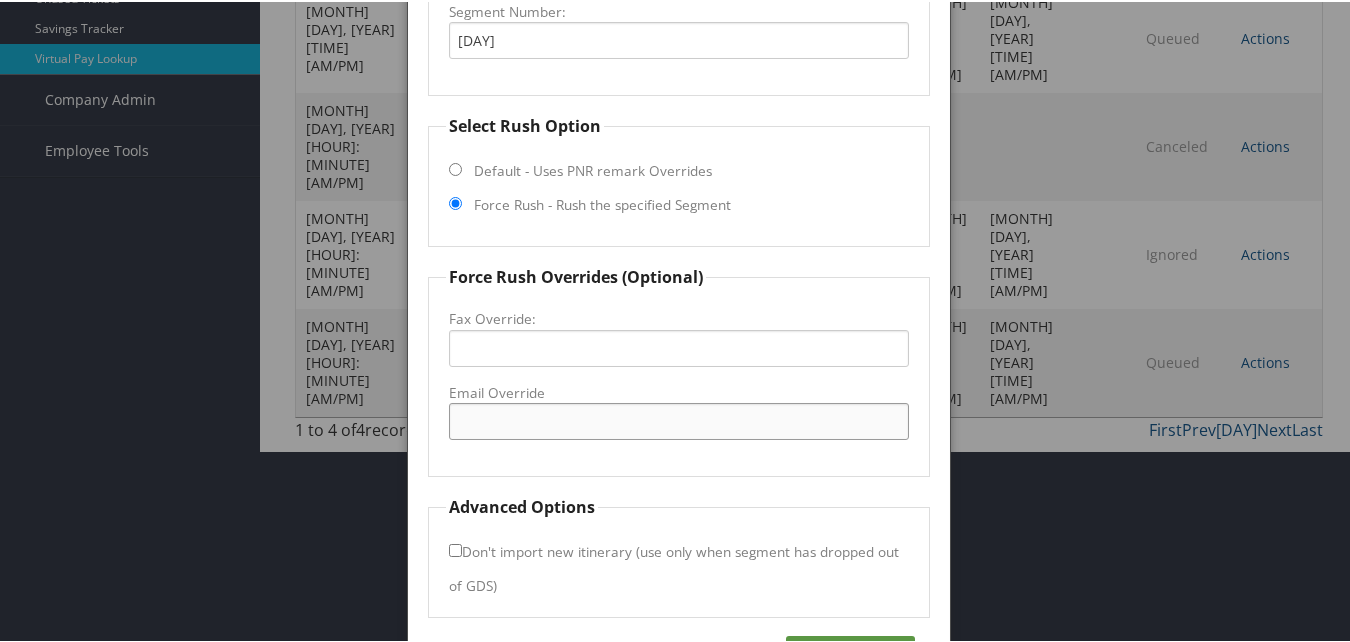 click on "Email Override" at bounding box center (678, 419) 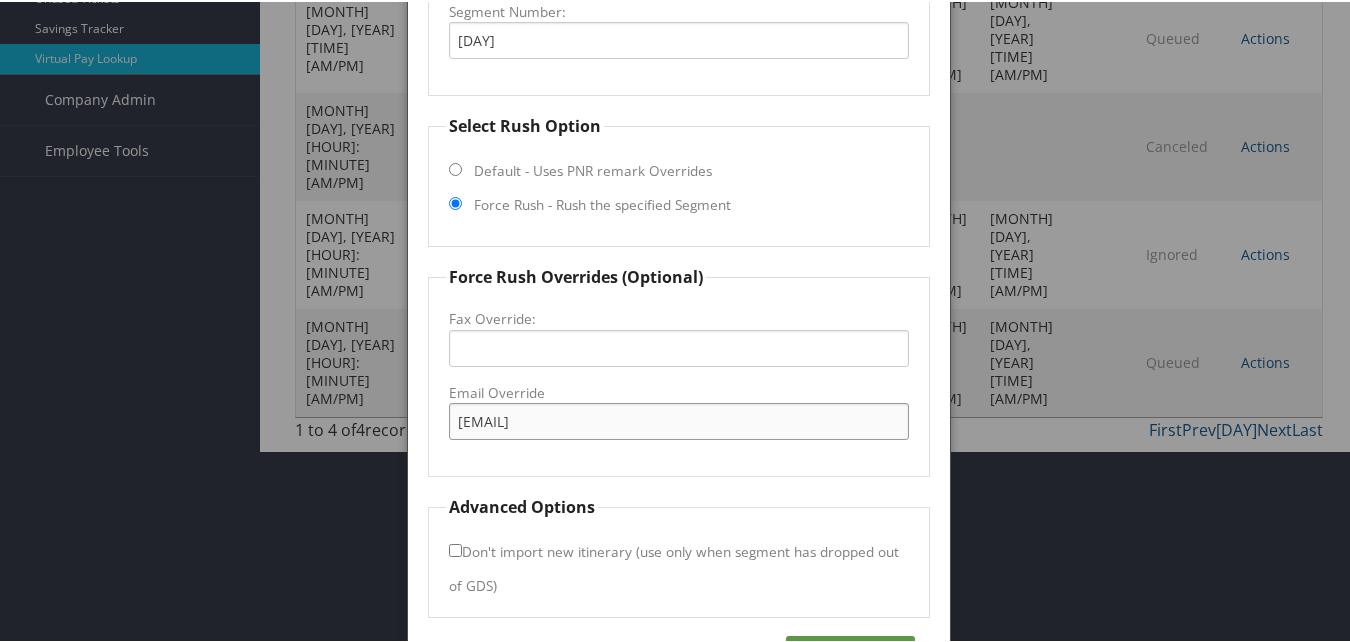 click on "ecare@chghelathcare.com" at bounding box center [678, 419] 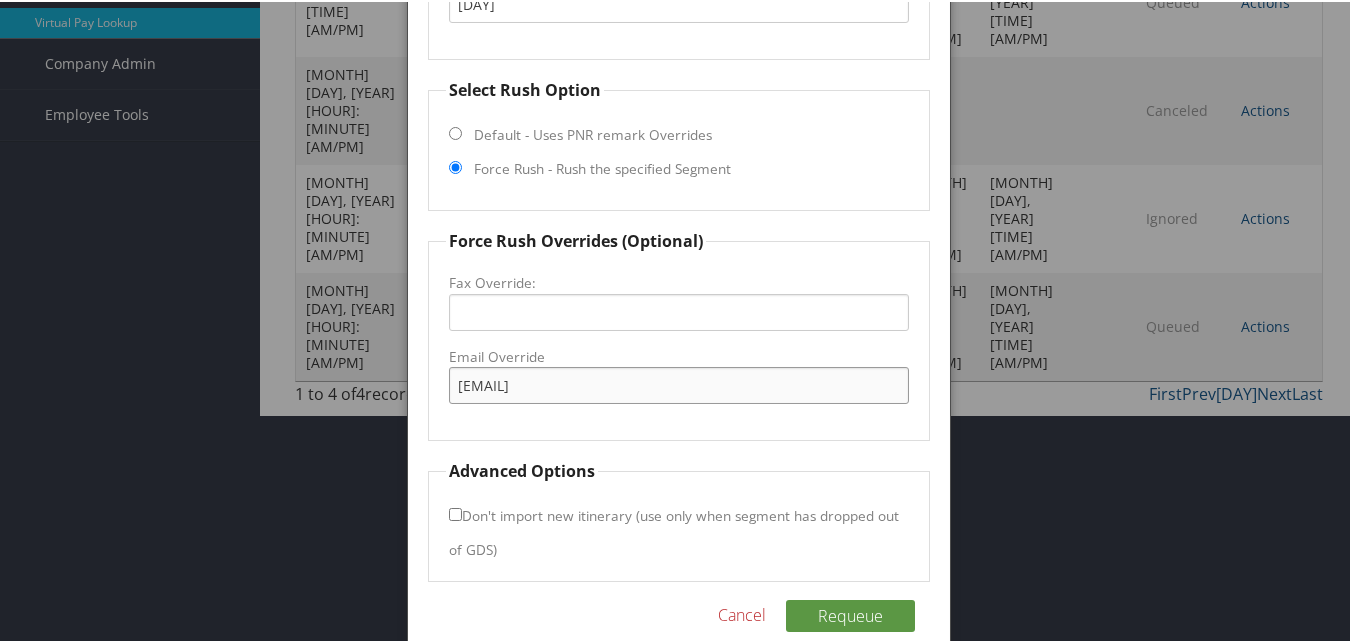 scroll, scrollTop: 459, scrollLeft: 0, axis: vertical 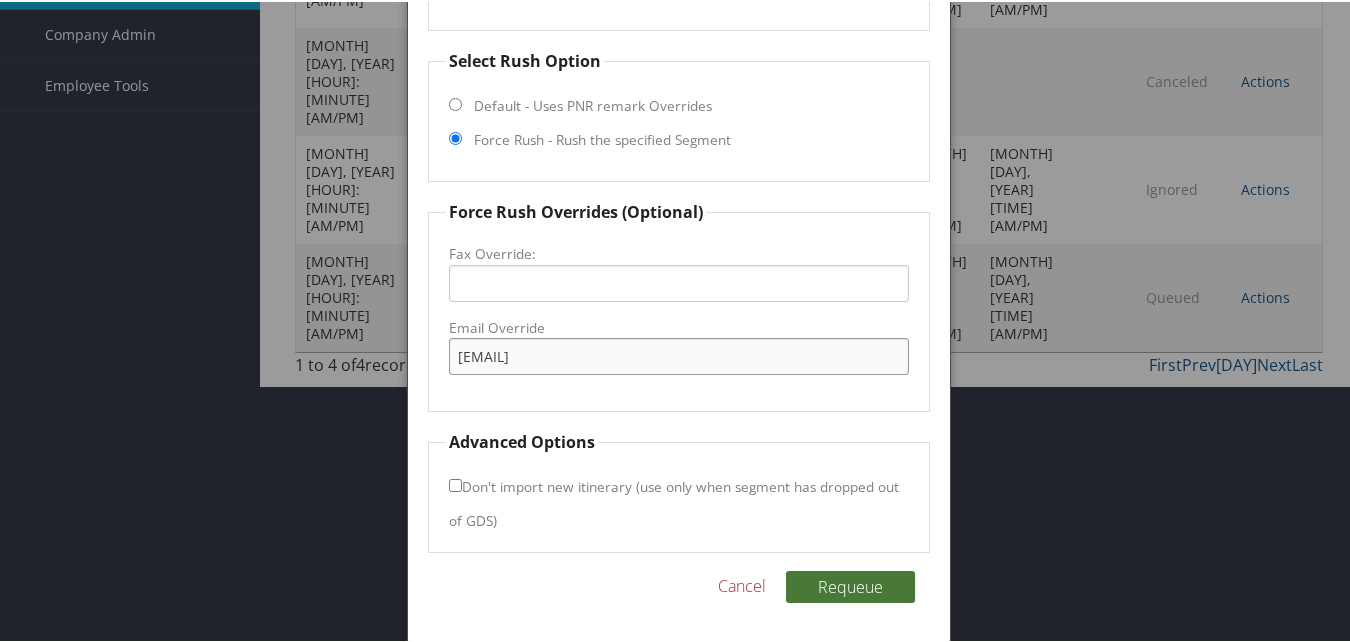 type on "ecare@chghelathcare.com" 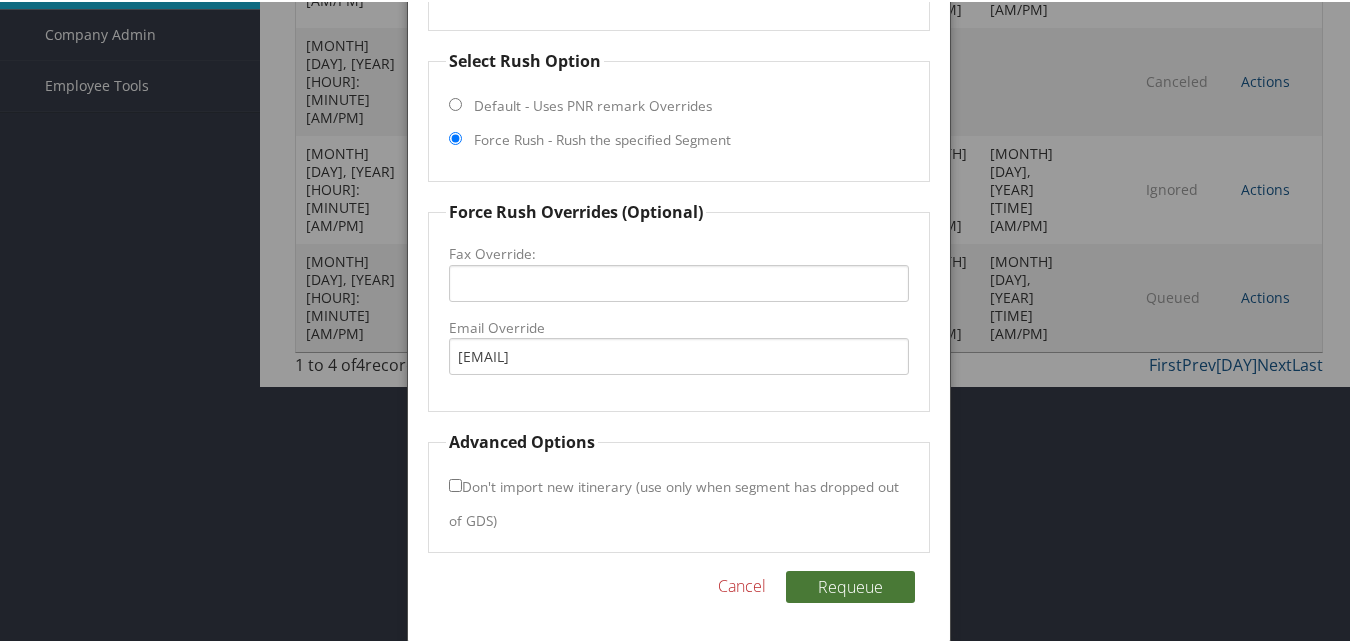 click on "Requeue" at bounding box center (850, 585) 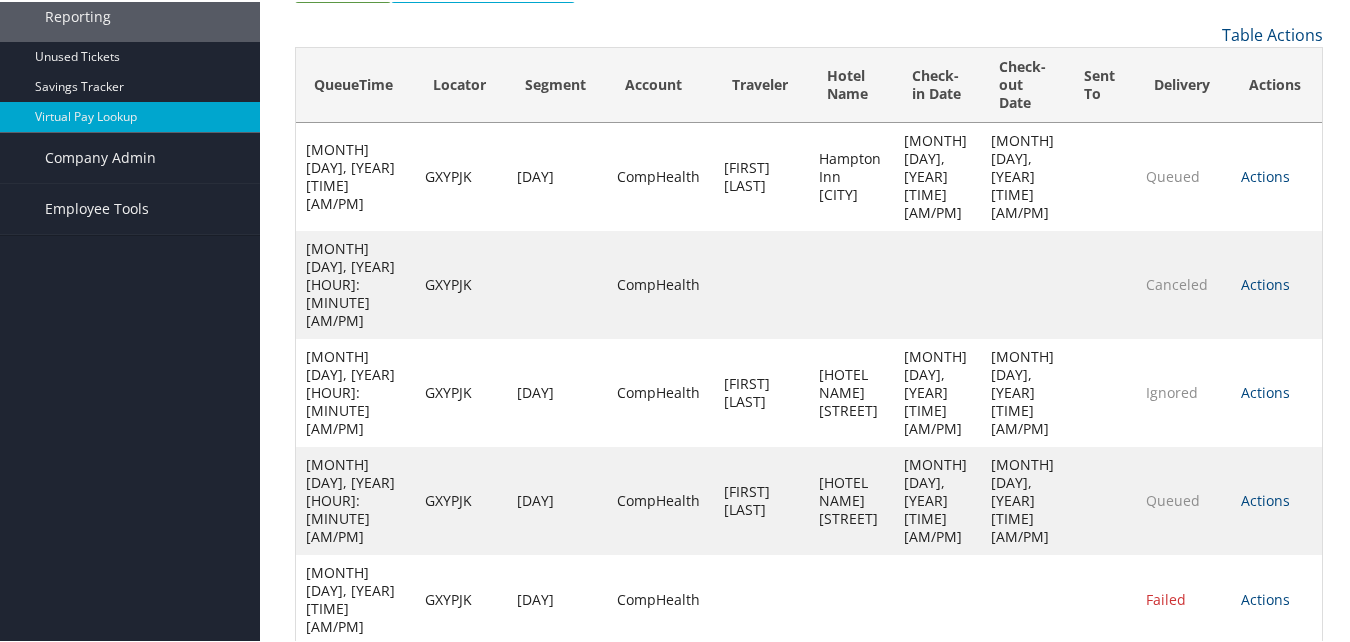 scroll, scrollTop: 256, scrollLeft: 0, axis: vertical 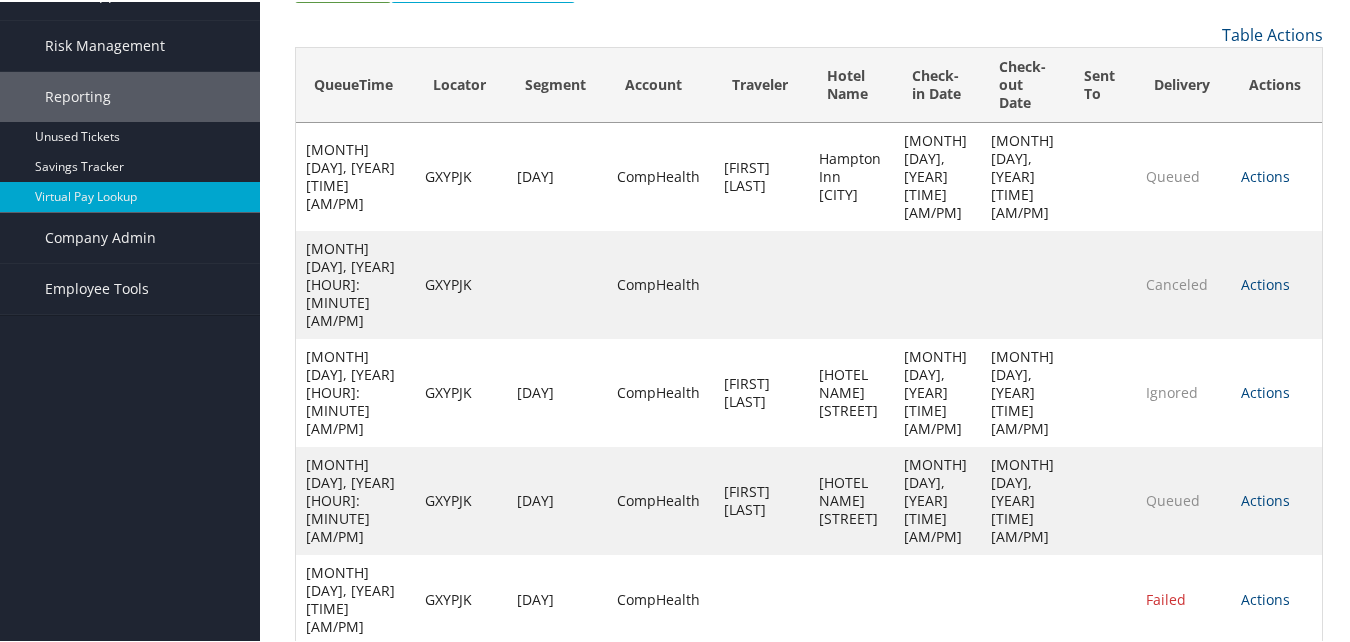 click on "Actions" at bounding box center (1265, 282) 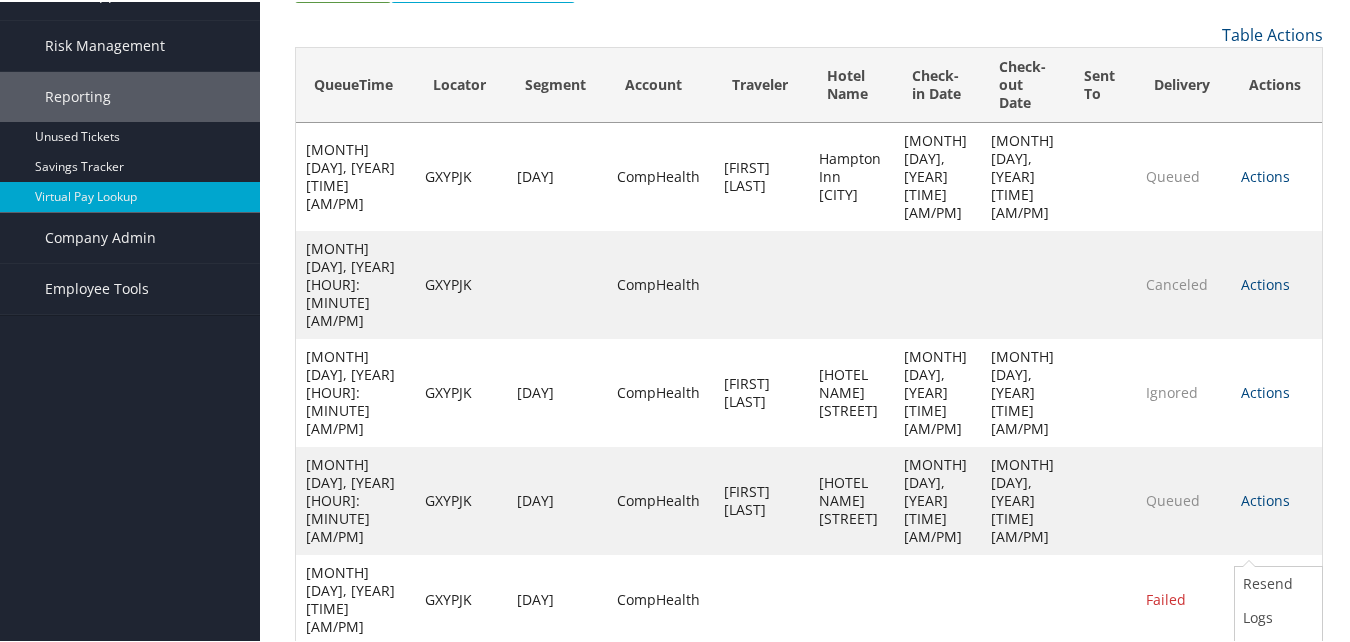 scroll, scrollTop: 318, scrollLeft: 0, axis: vertical 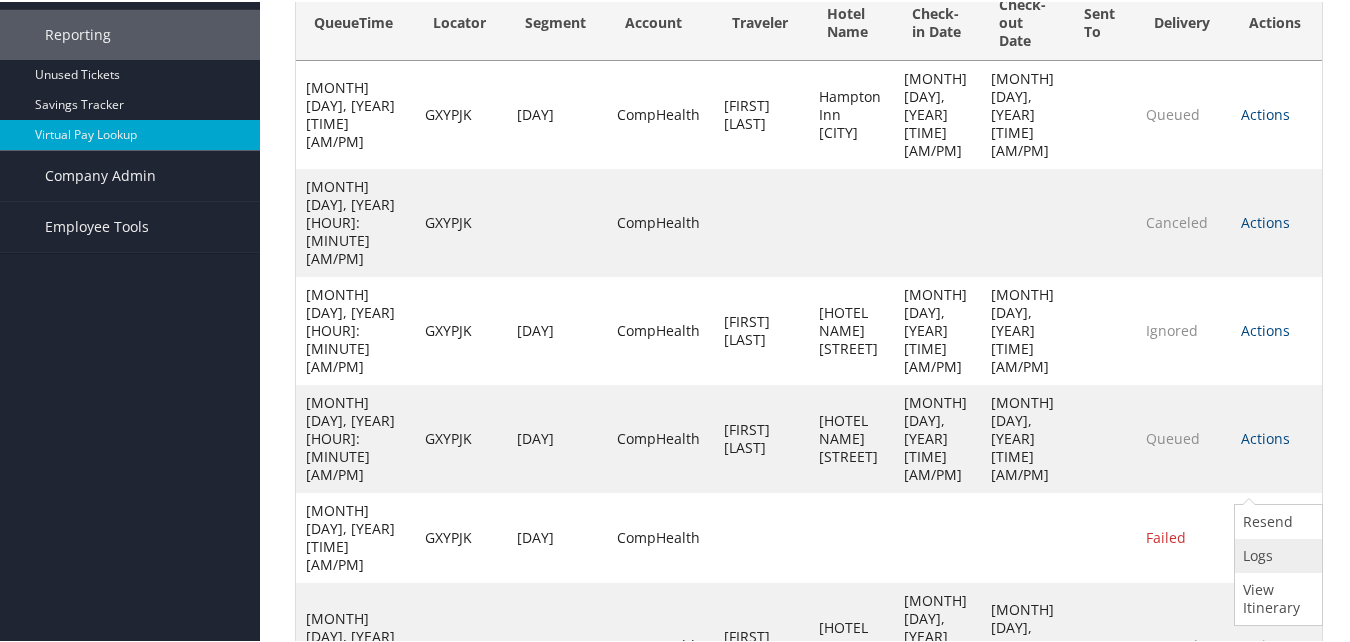 click on "Logs" at bounding box center [1276, 554] 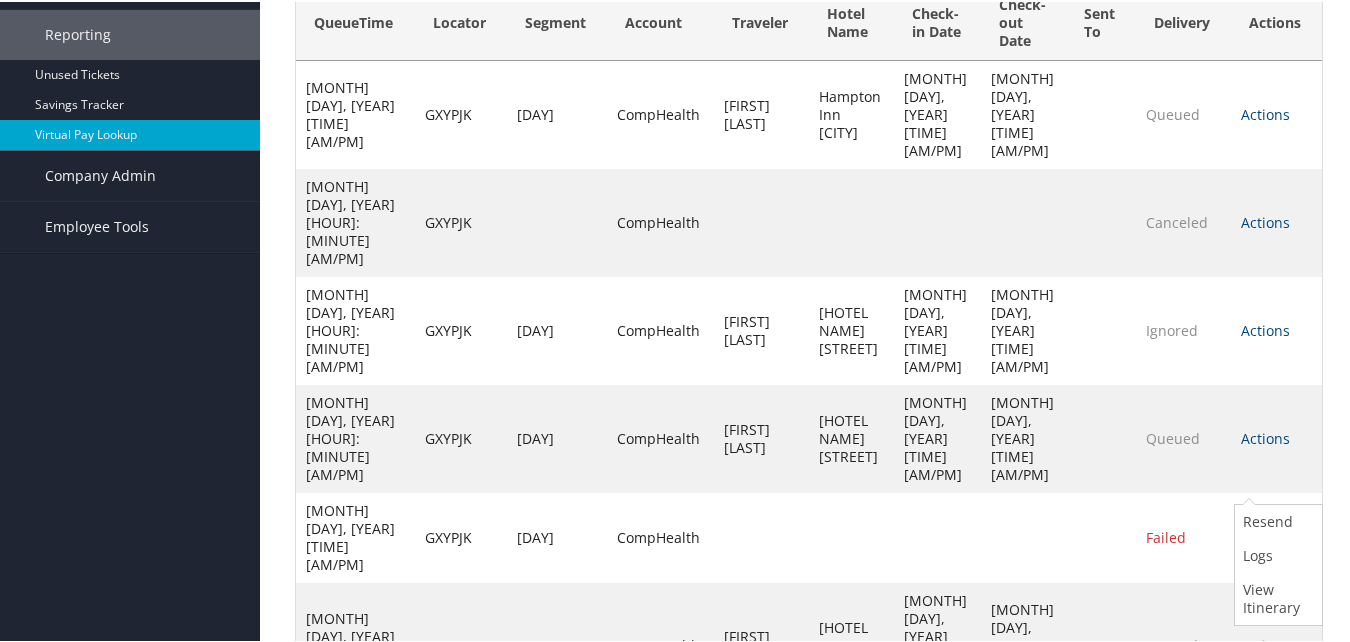 scroll, scrollTop: 256, scrollLeft: 0, axis: vertical 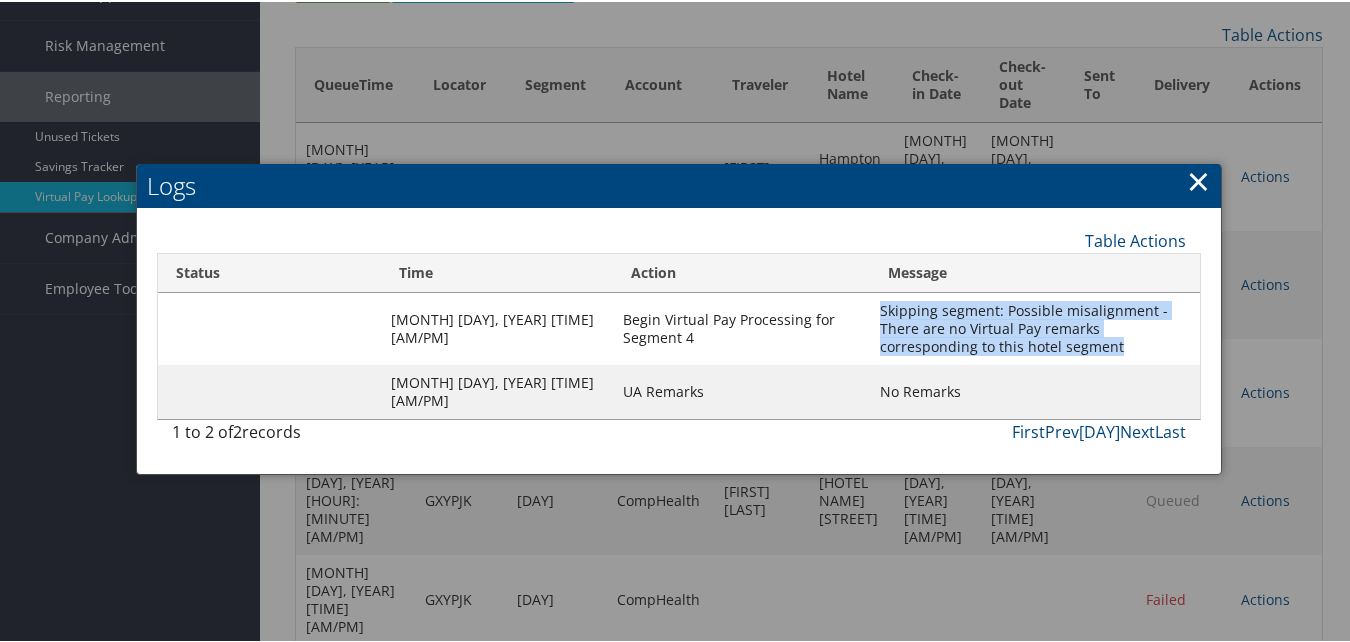 drag, startPoint x: 1011, startPoint y: 339, endPoint x: 871, endPoint y: 308, distance: 143.39107 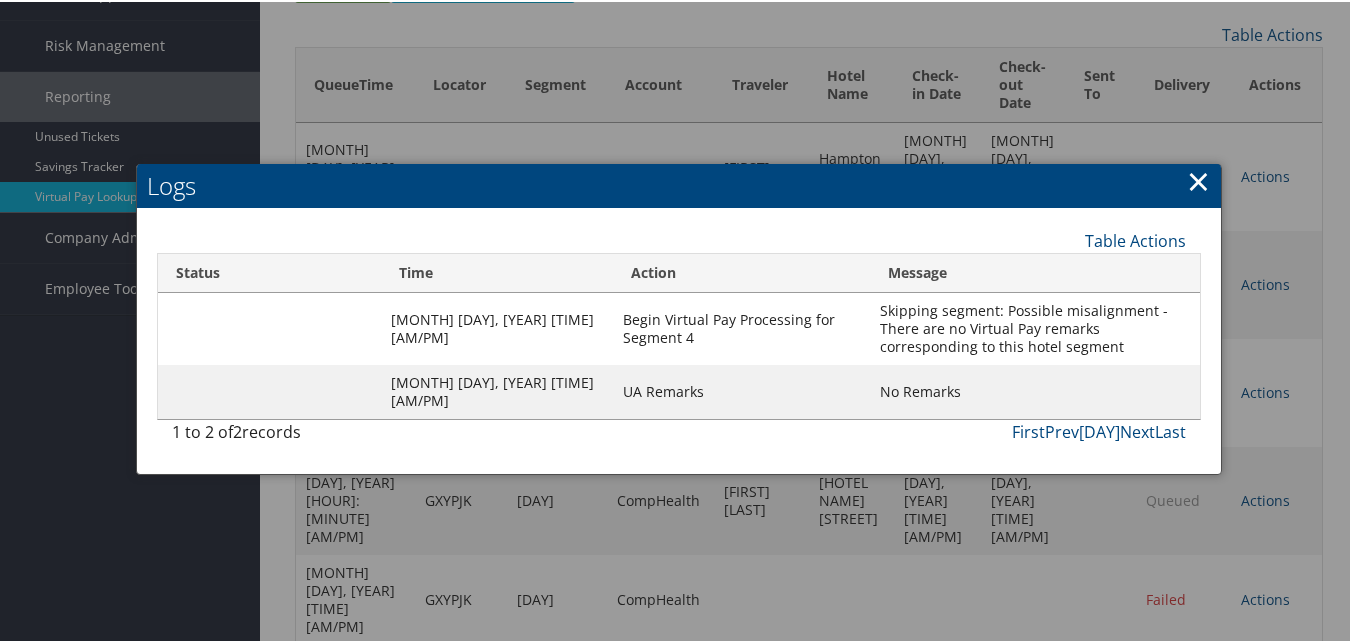 click on "Logs" at bounding box center [679, 184] 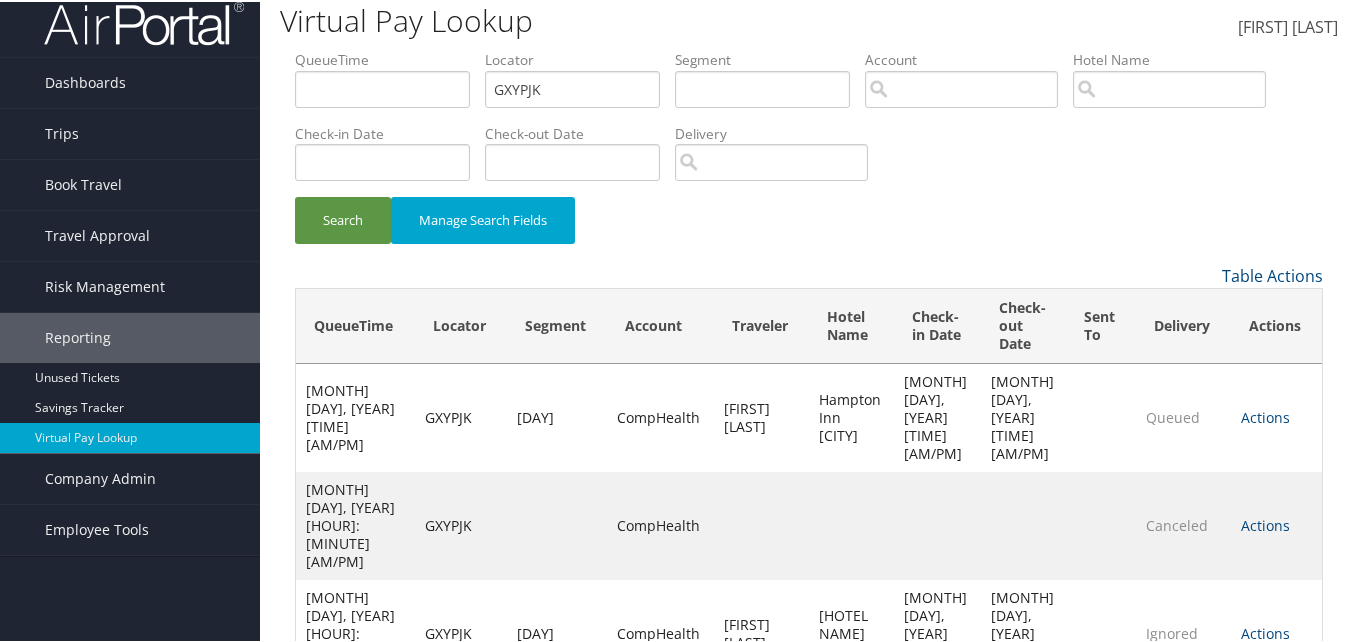 scroll, scrollTop: 0, scrollLeft: 0, axis: both 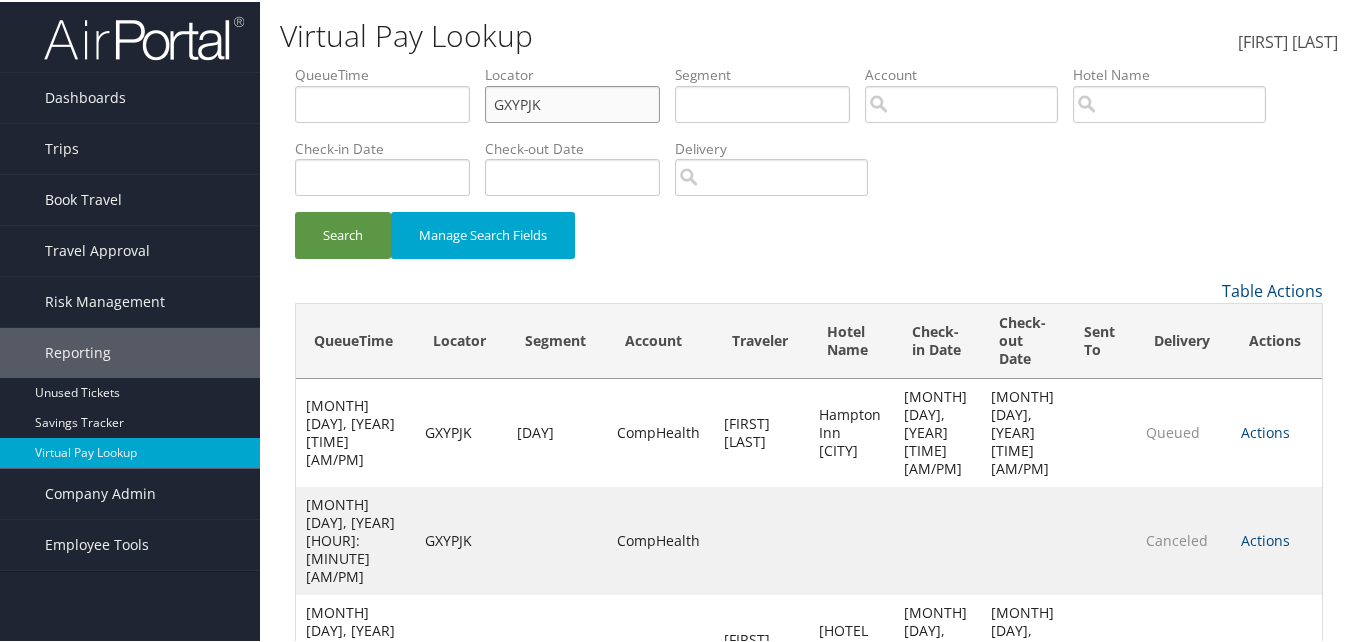 drag, startPoint x: 648, startPoint y: 108, endPoint x: 401, endPoint y: 78, distance: 248.81519 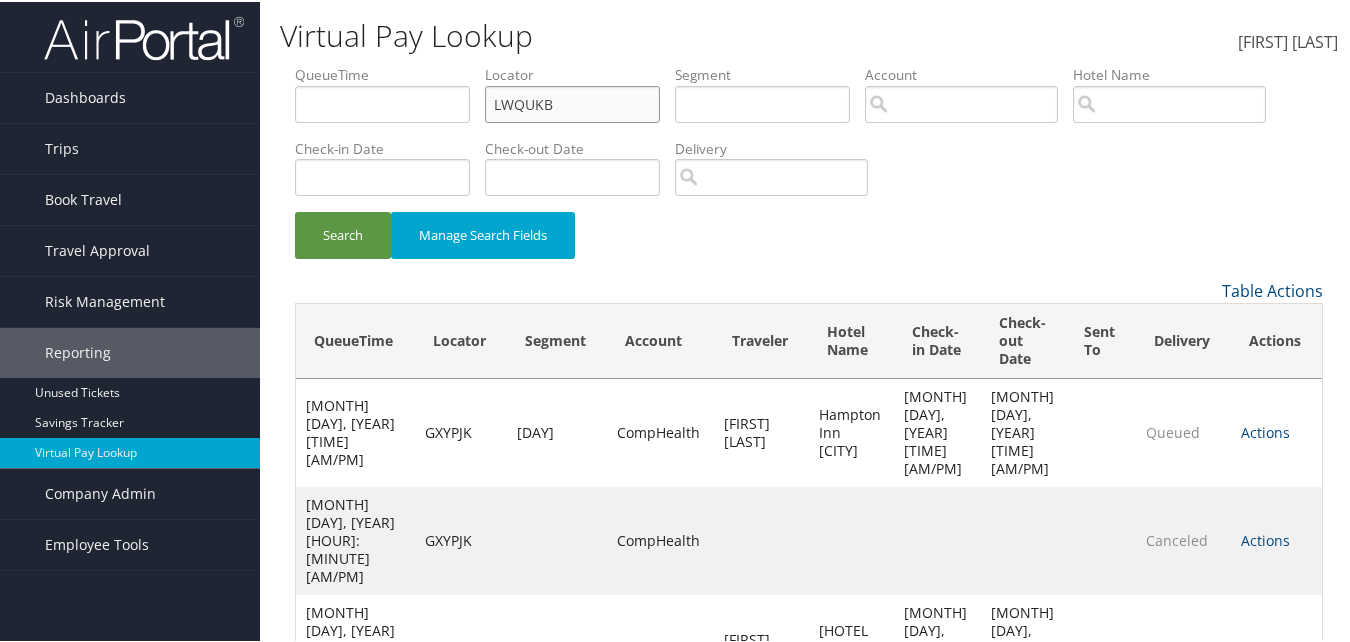 type on "LWQUKB" 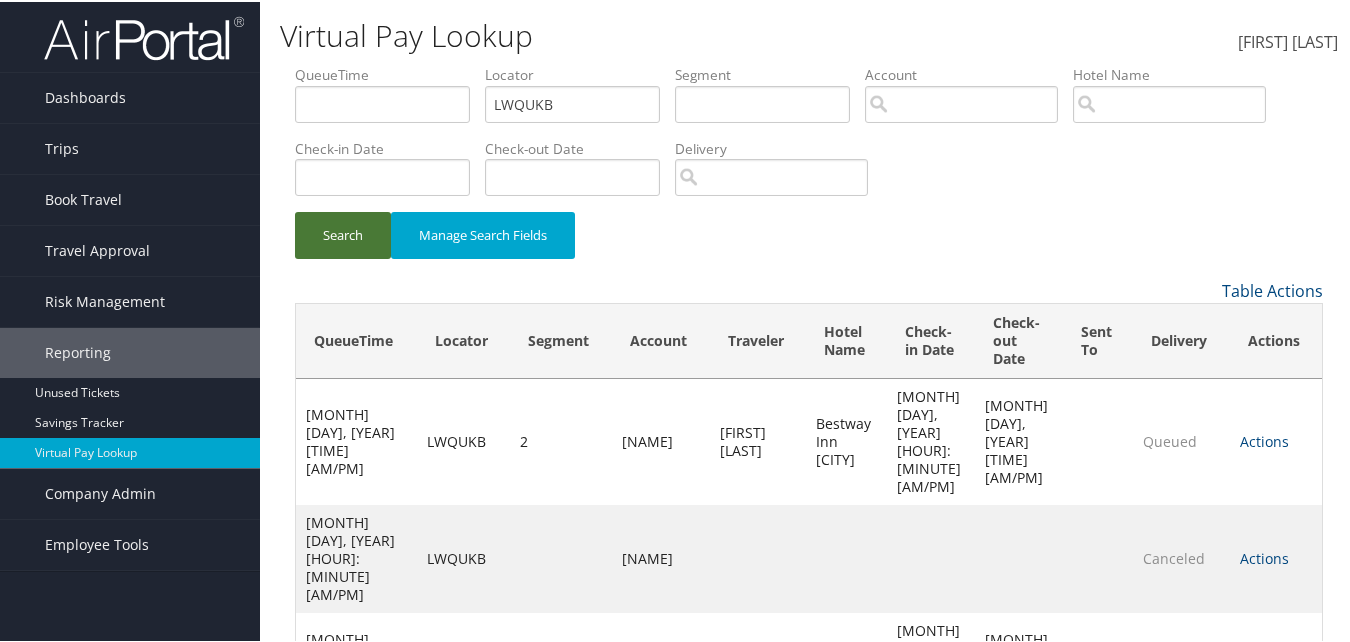 click on "Search" at bounding box center (343, 233) 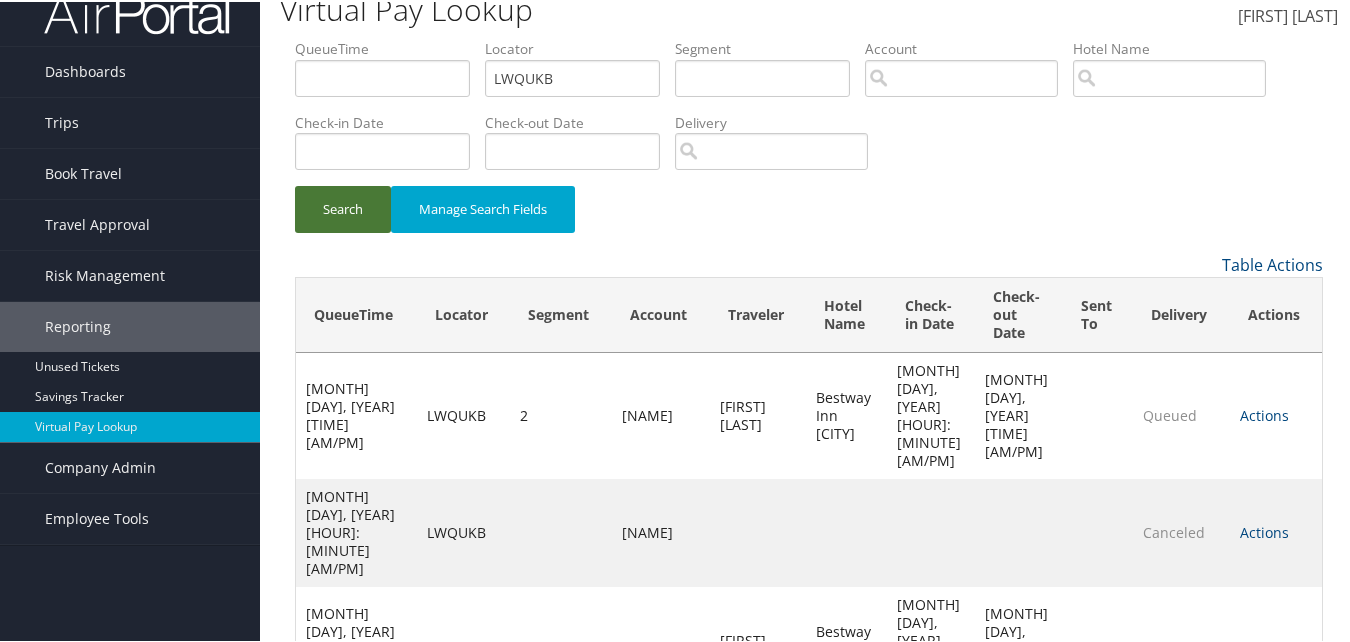 scroll, scrollTop: 40, scrollLeft: 0, axis: vertical 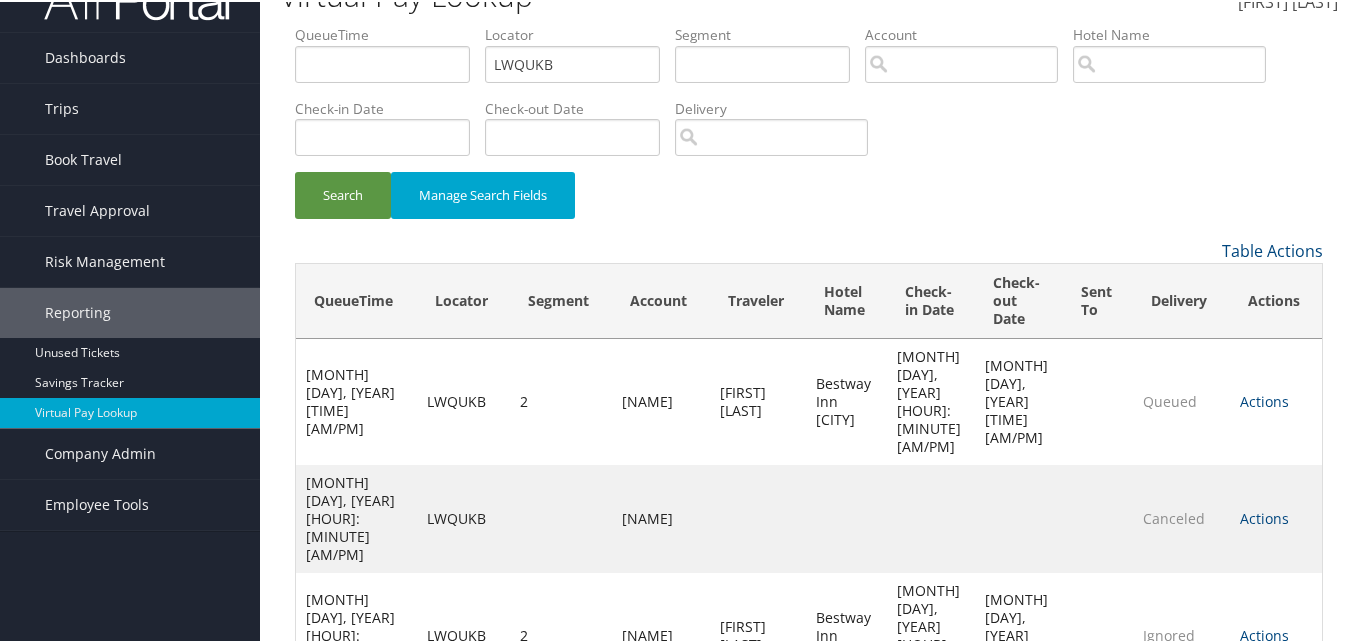 click on "Actions" at bounding box center (1264, 516) 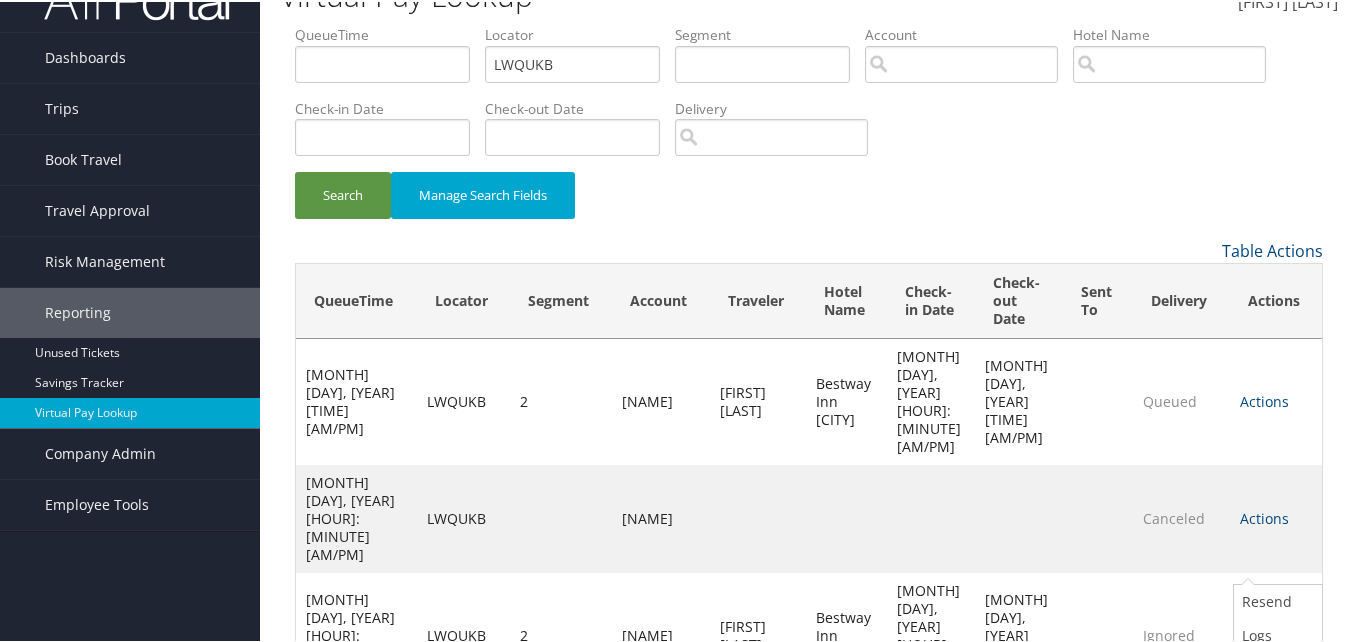 scroll, scrollTop: 120, scrollLeft: 0, axis: vertical 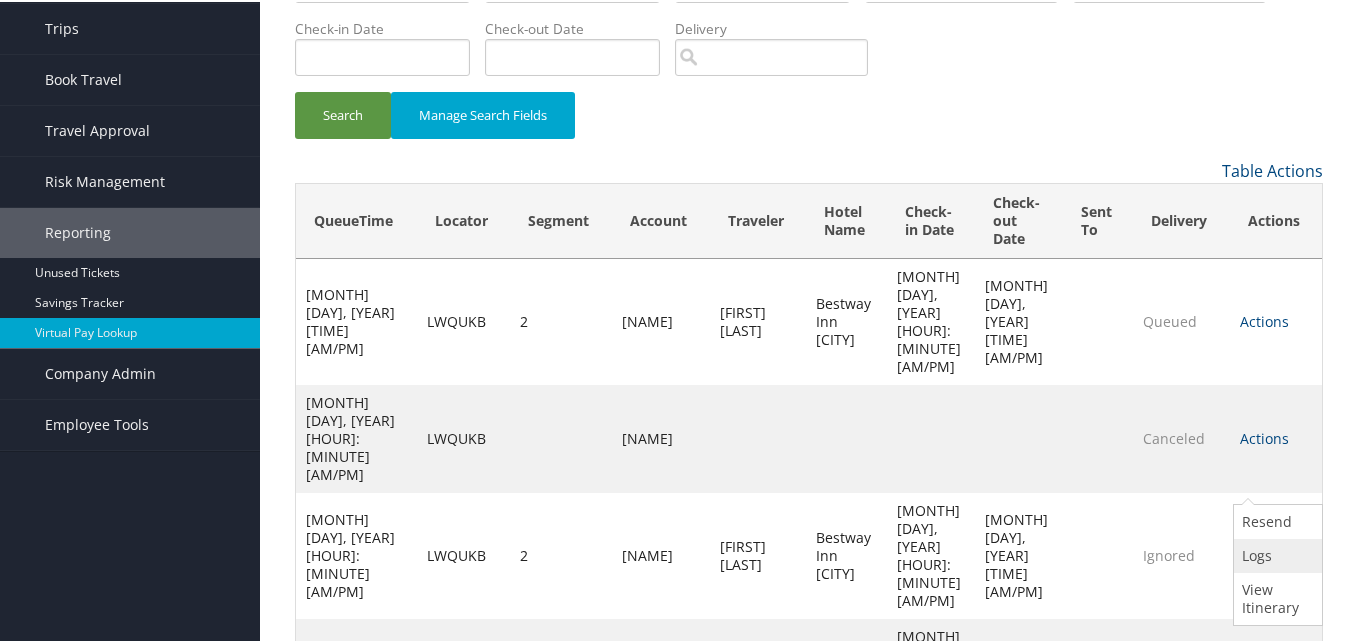 click on "Logs" at bounding box center (1275, 554) 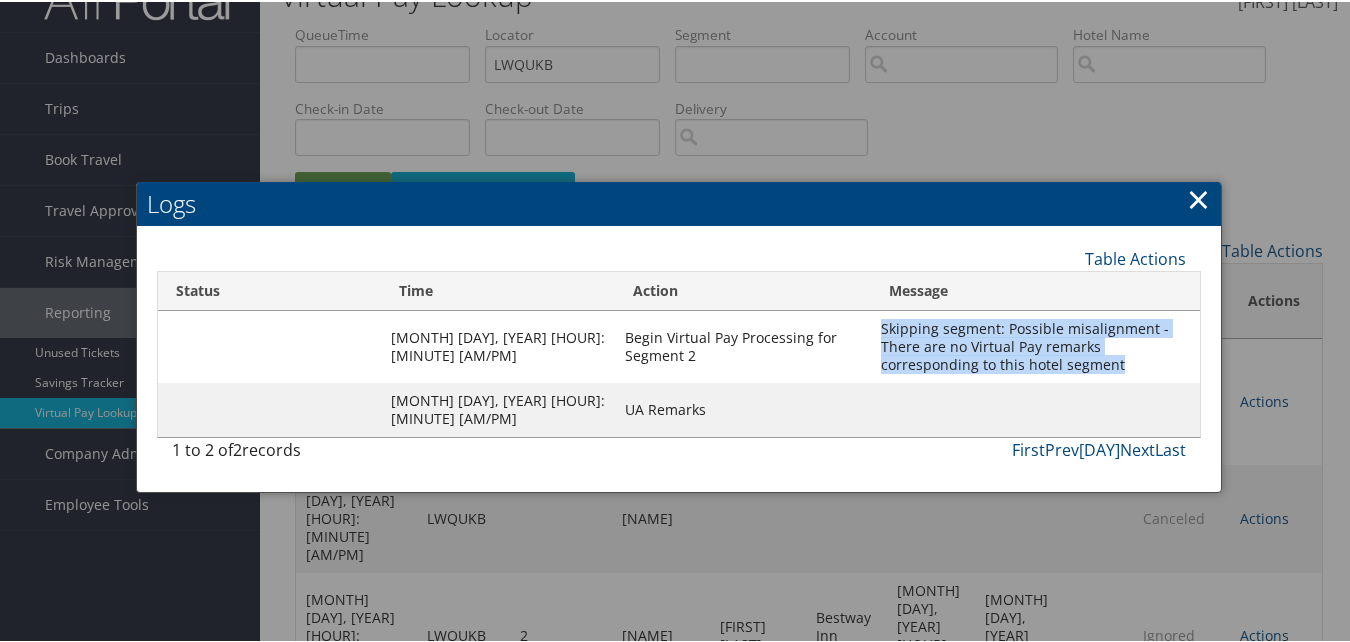 drag, startPoint x: 1024, startPoint y: 370, endPoint x: 861, endPoint y: 326, distance: 168.83424 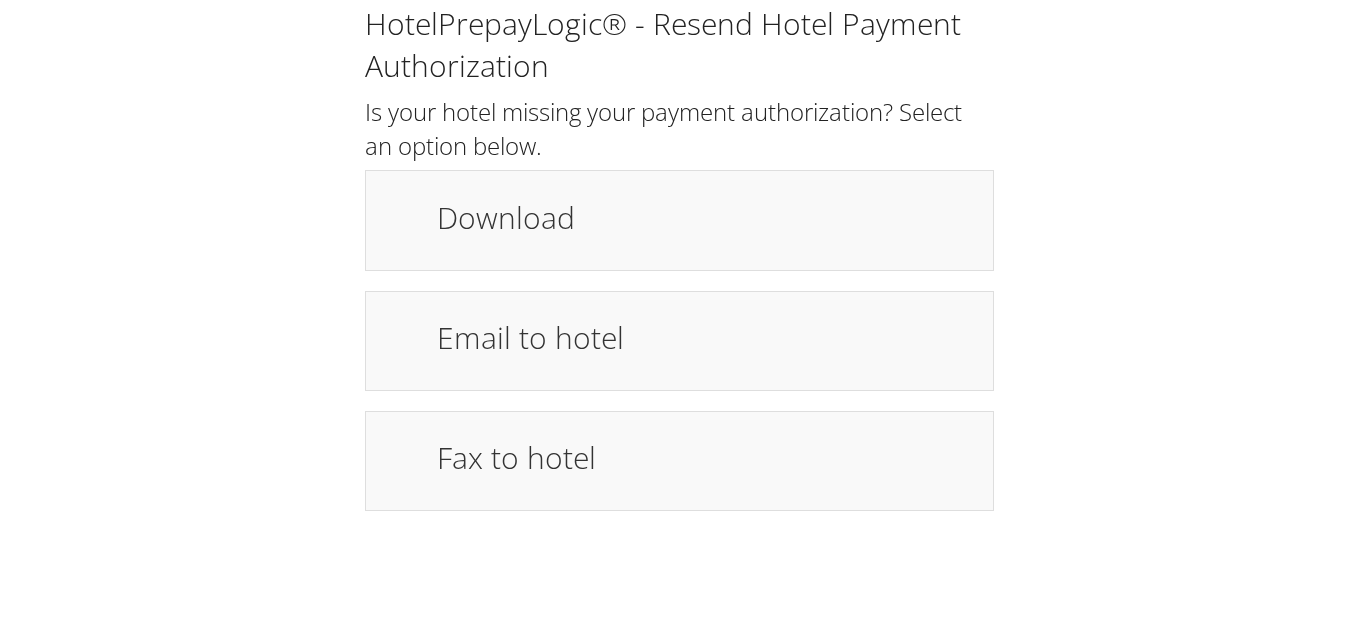 scroll, scrollTop: 0, scrollLeft: 0, axis: both 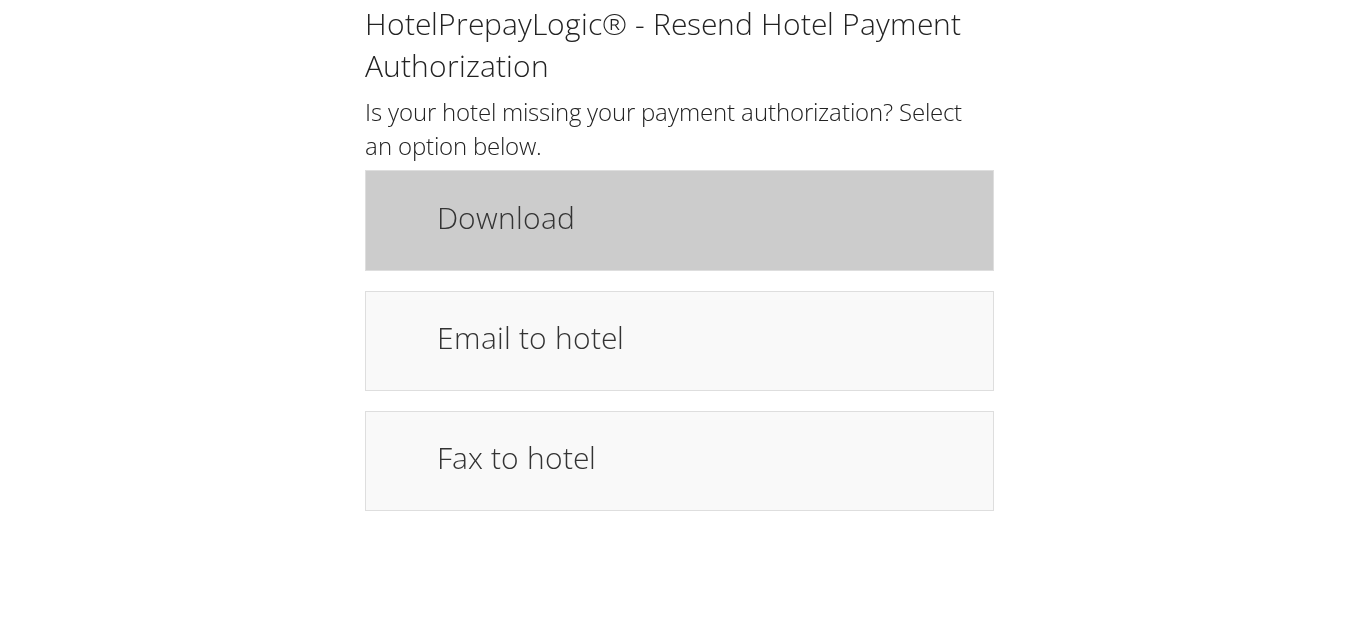 click on "Download" at bounding box center [679, 220] 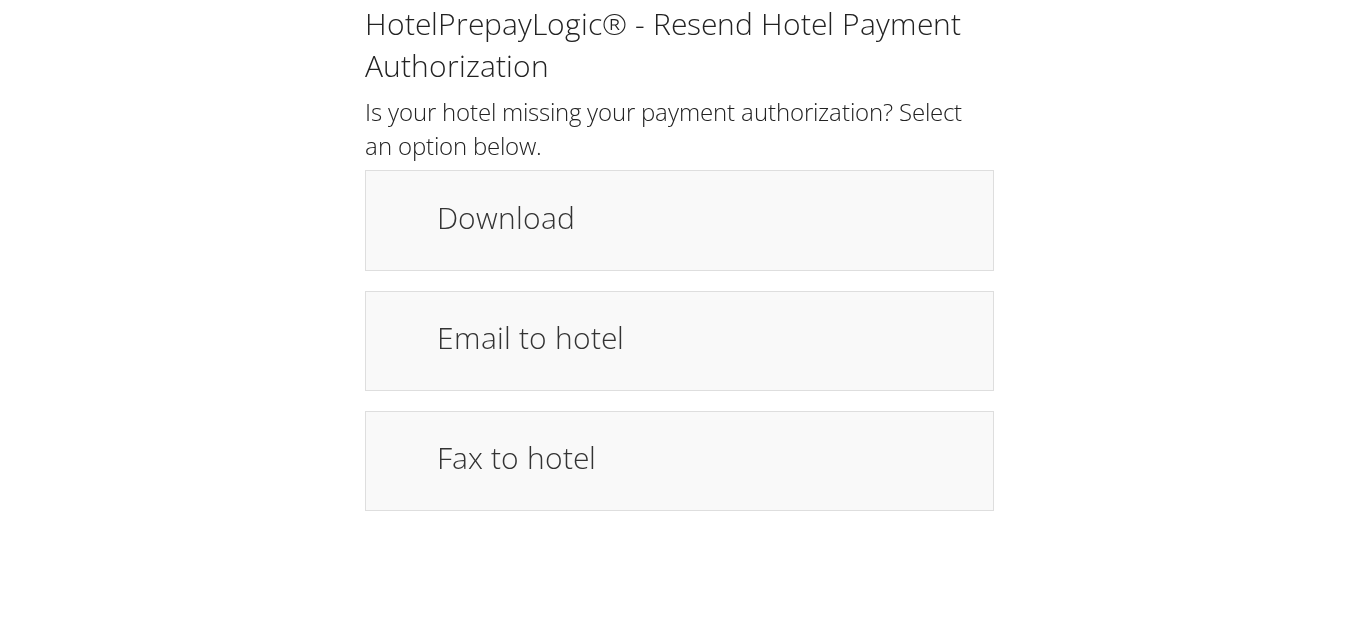 scroll, scrollTop: 0, scrollLeft: 0, axis: both 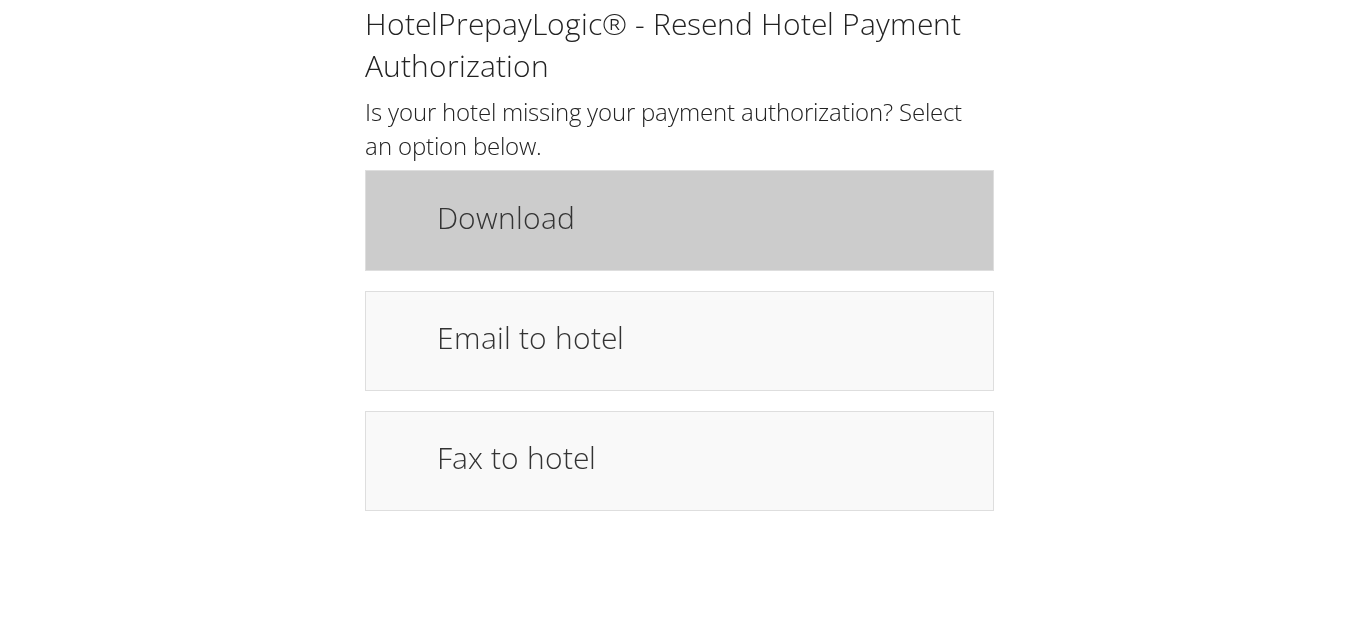 drag, startPoint x: 0, startPoint y: 0, endPoint x: 497, endPoint y: 231, distance: 548.06024 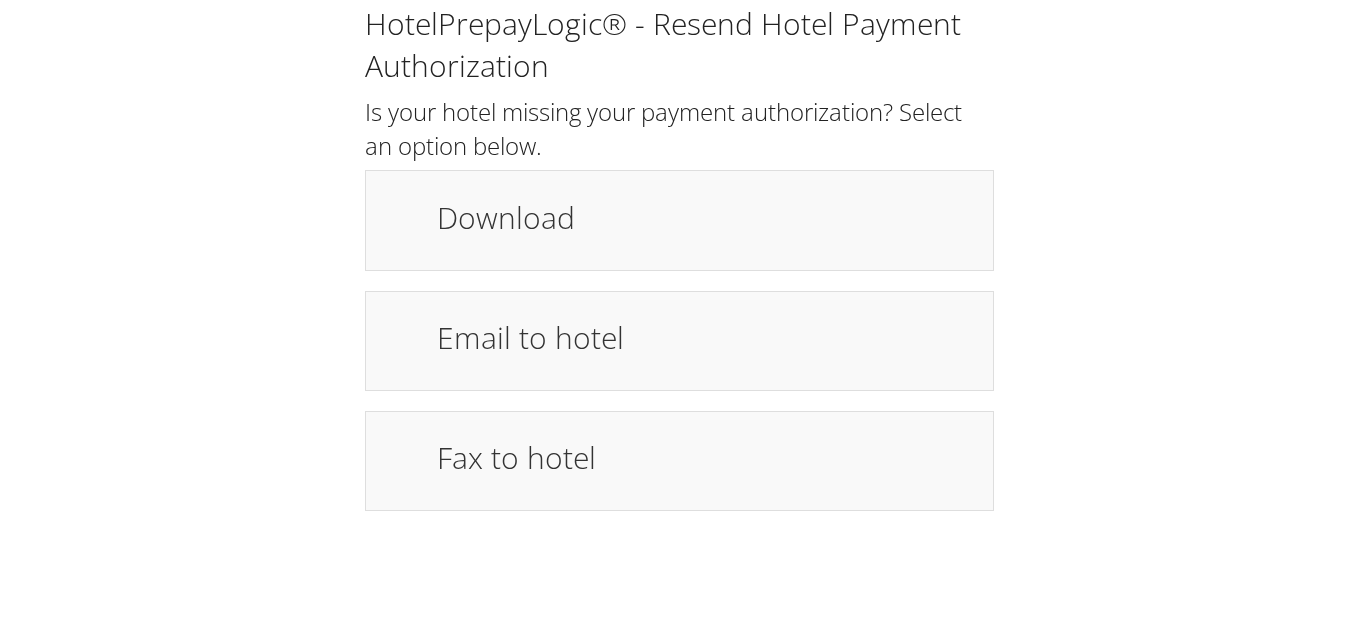 click on "HotelPrepayLogic® - Resend Hotel Payment Authorization
Is your hotel missing your payment authorization? Select an option below.
Download
Email to hotel
Fax to hotel
Resend" at bounding box center (679, 265) 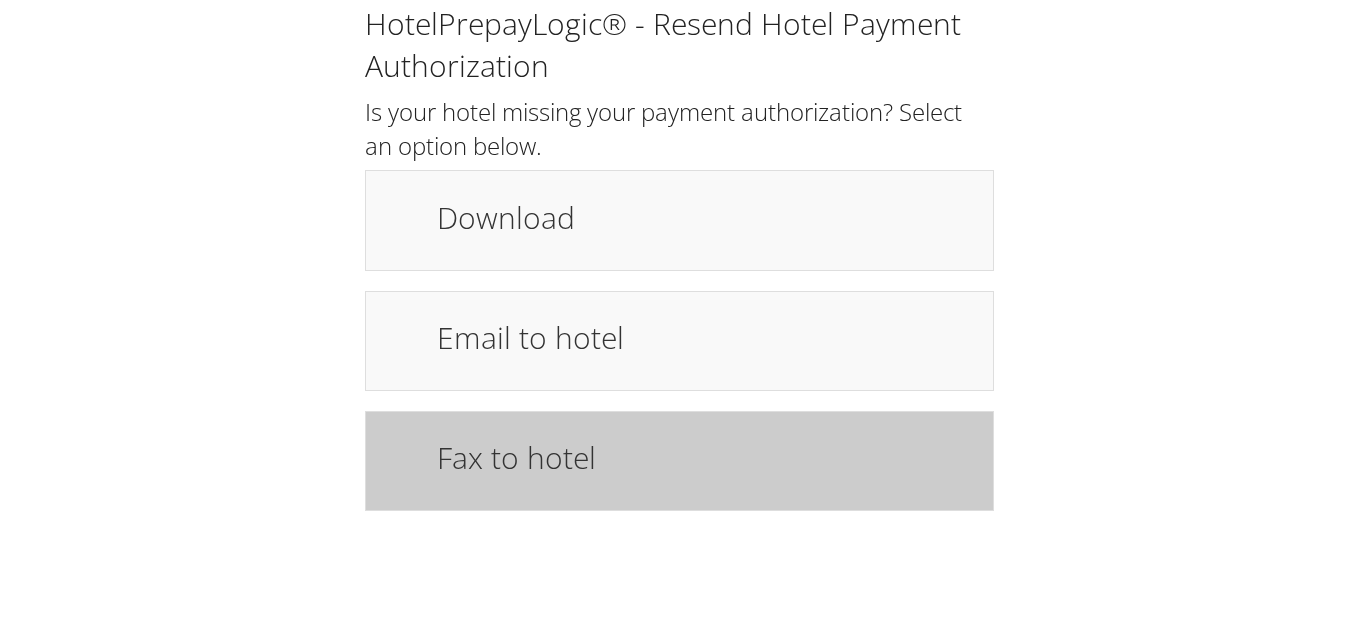 click on "Fax to hotel" at bounding box center (679, 461) 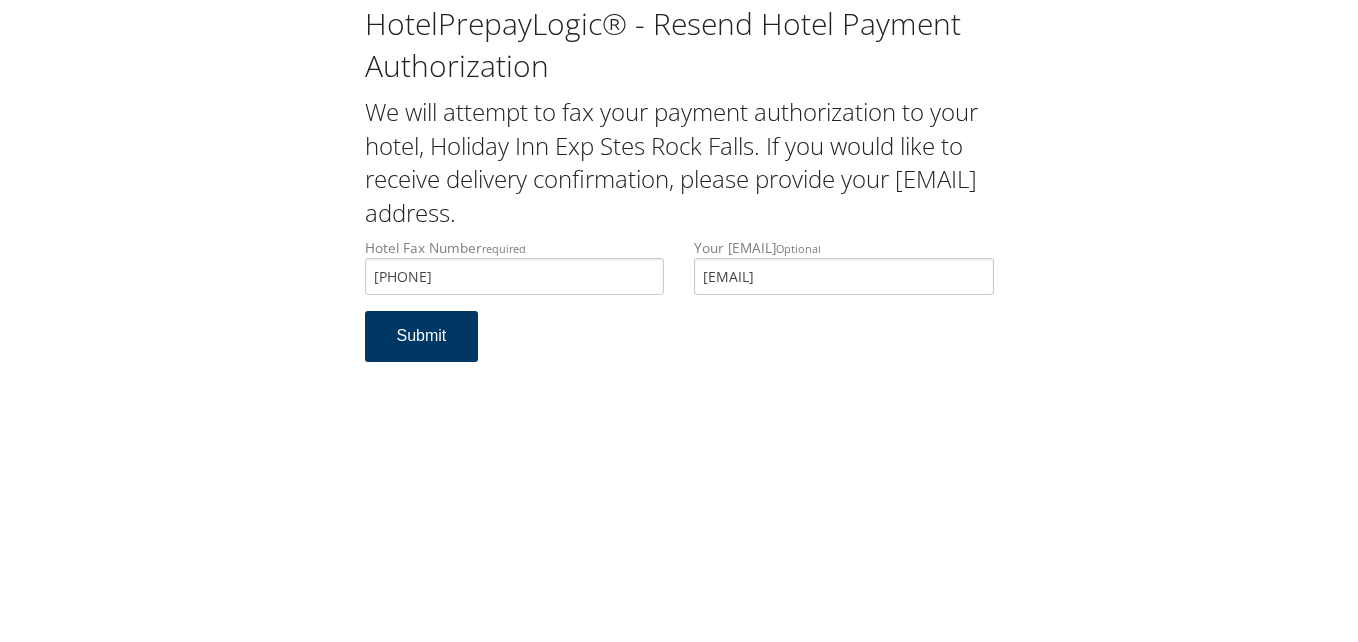 scroll, scrollTop: 0, scrollLeft: 0, axis: both 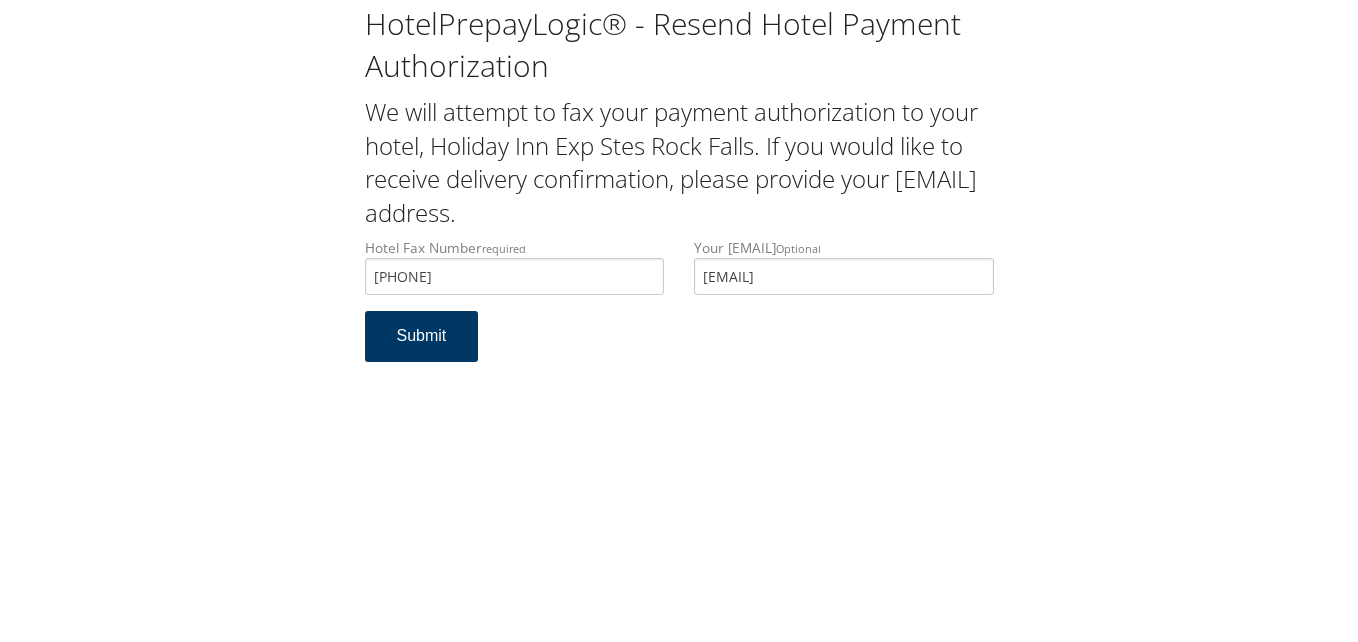click on "Hotel Fax Number  required
(815) 622-4002
Hotel fax number is required
Your Email Address  optional
charonettolbert@gmail.com
Submit" at bounding box center (679, 310) 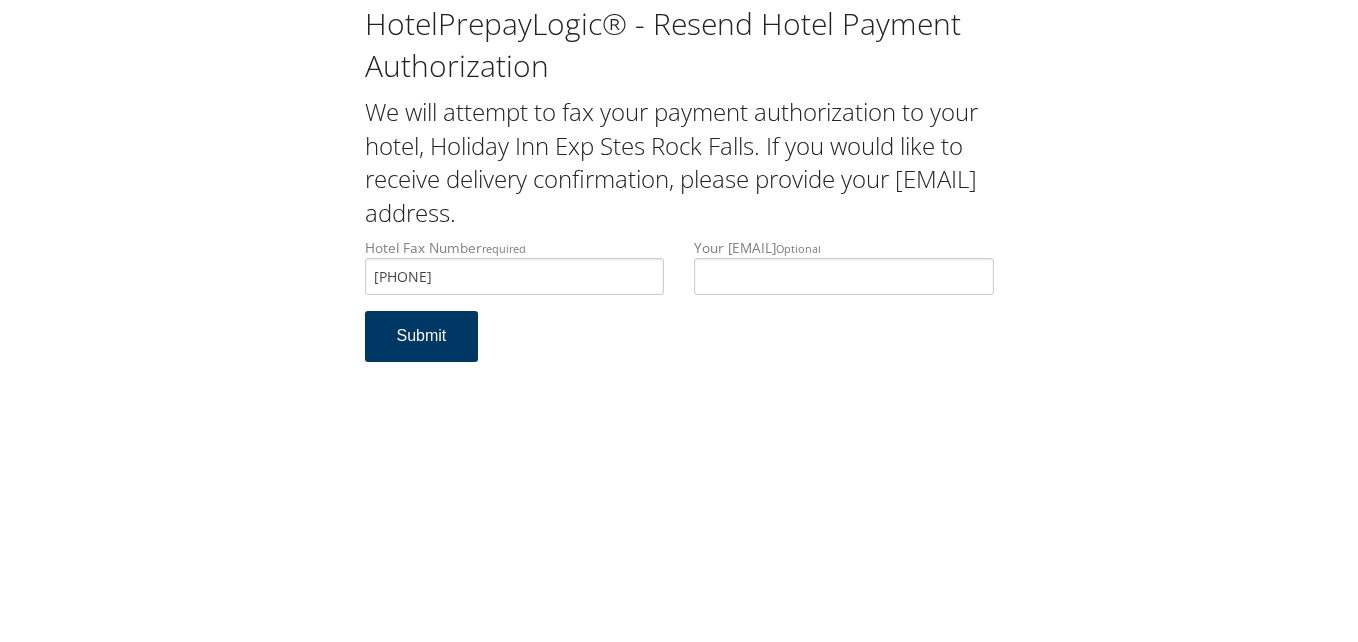type 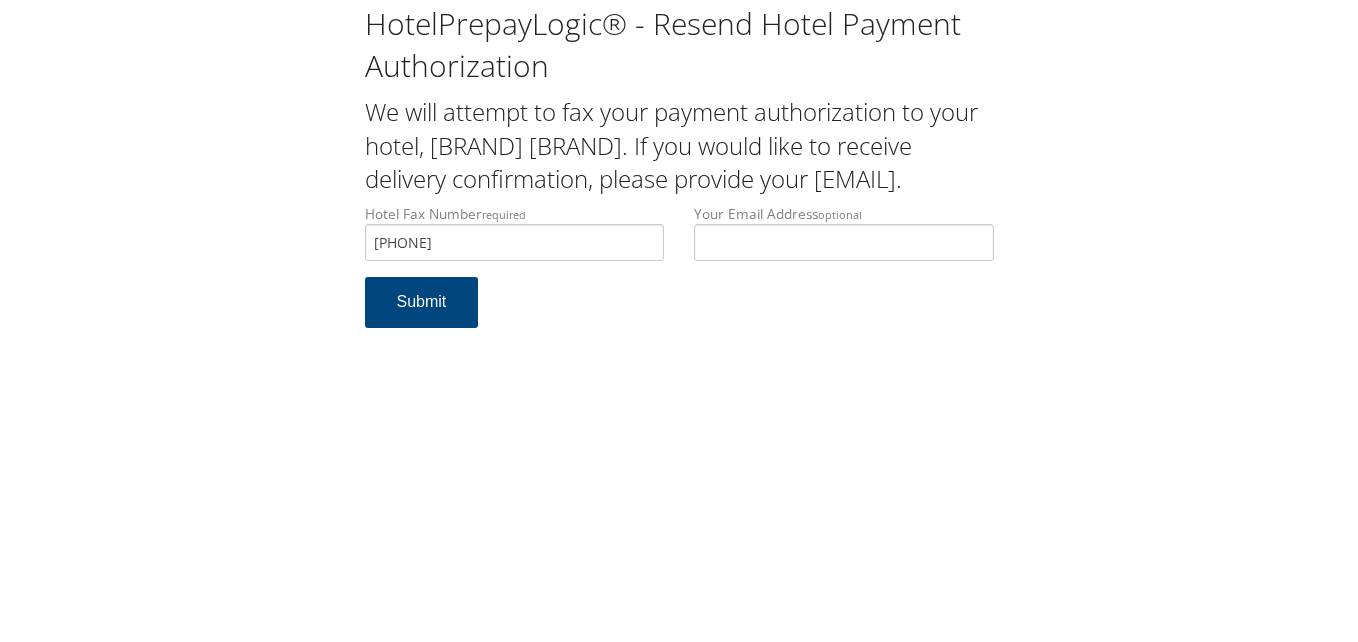 scroll, scrollTop: 0, scrollLeft: 0, axis: both 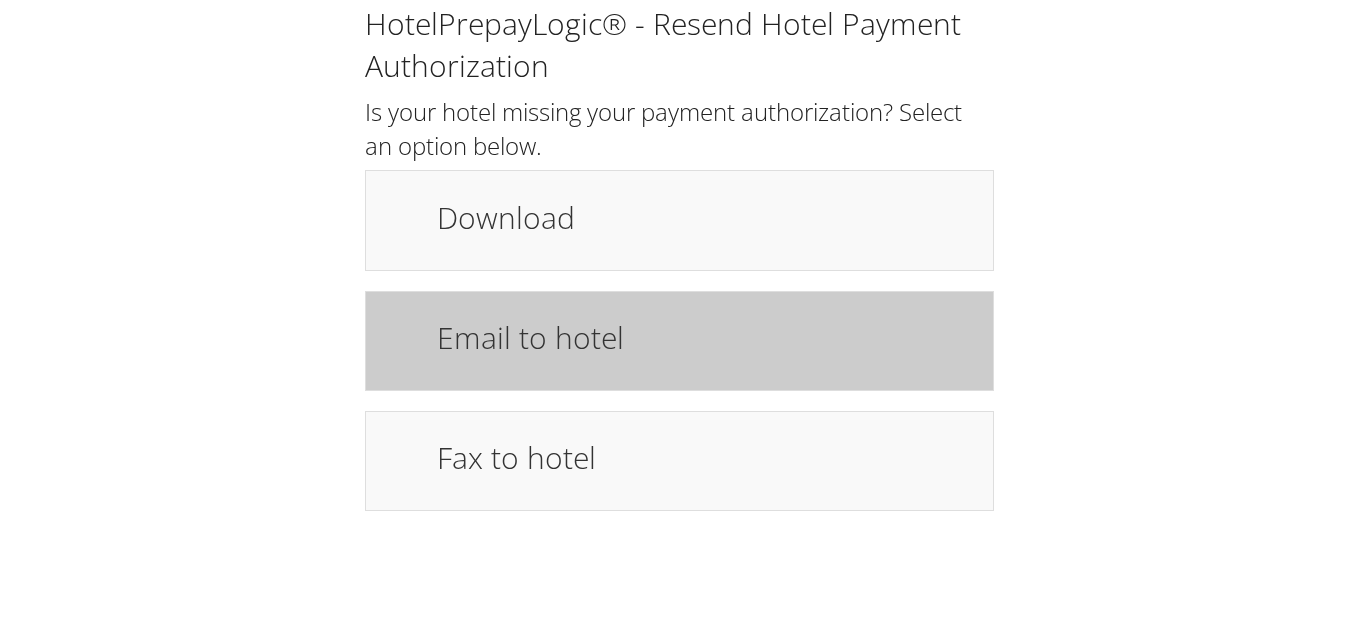 click on "Email to hotel" at bounding box center (679, 341) 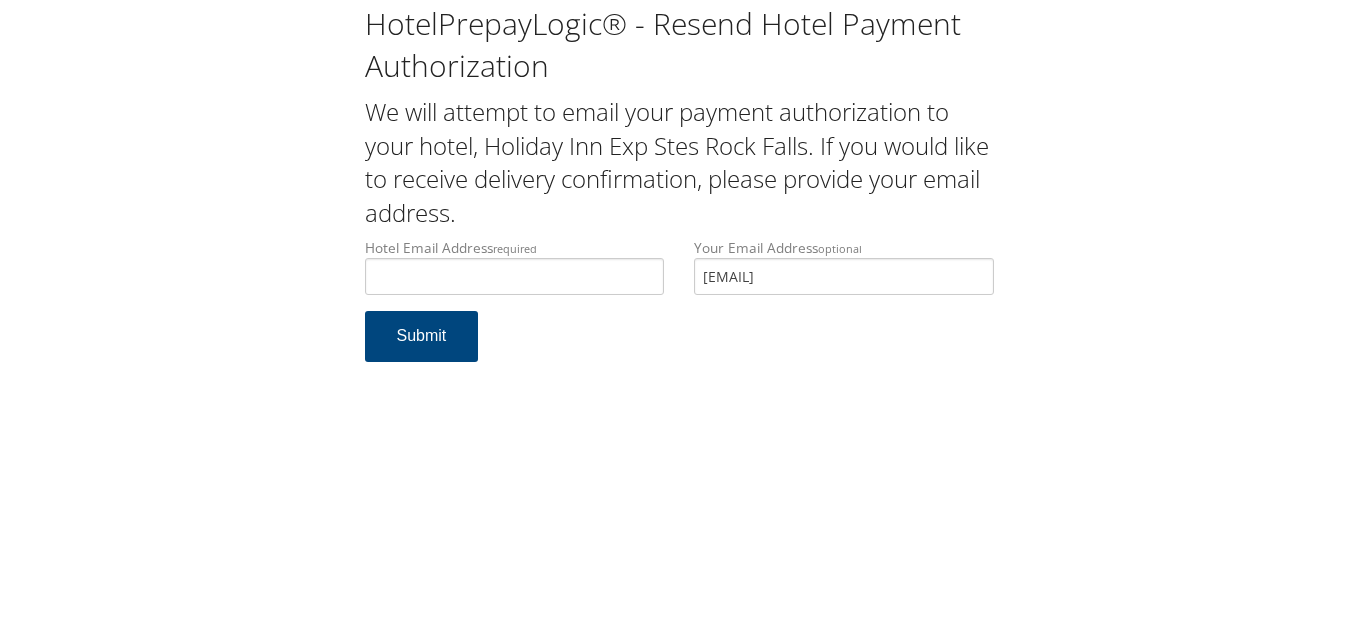 scroll, scrollTop: 0, scrollLeft: 0, axis: both 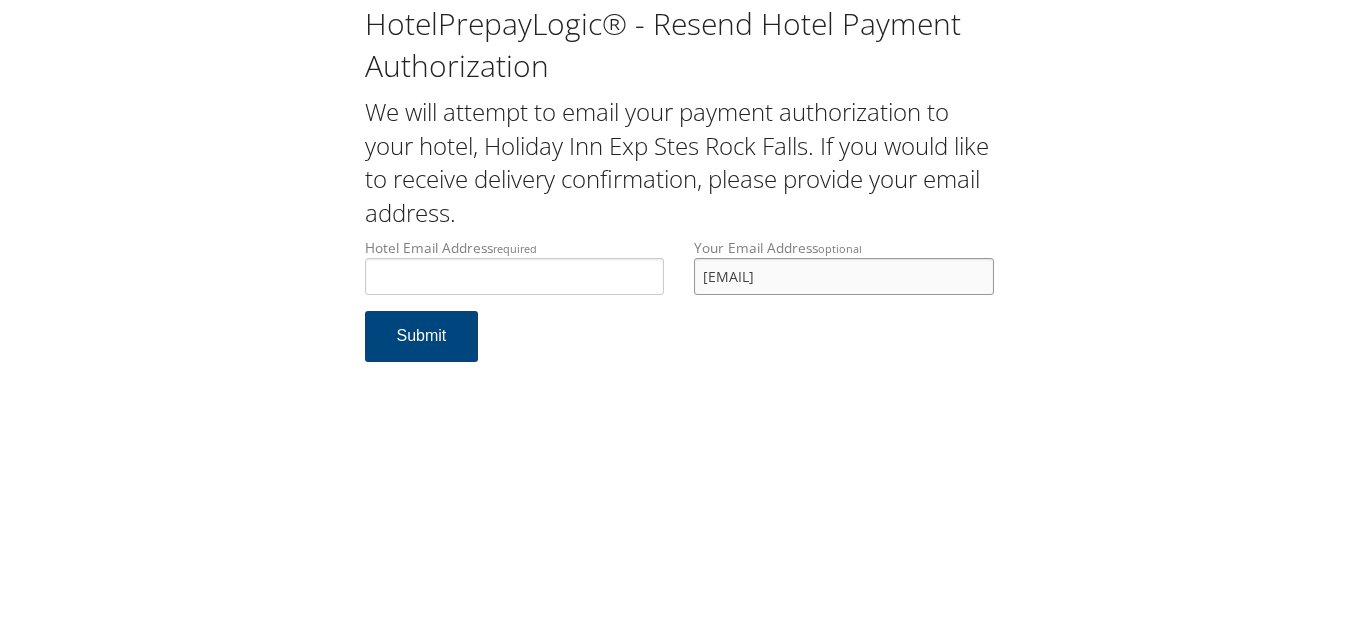 drag, startPoint x: 896, startPoint y: 274, endPoint x: 534, endPoint y: 273, distance: 362.00137 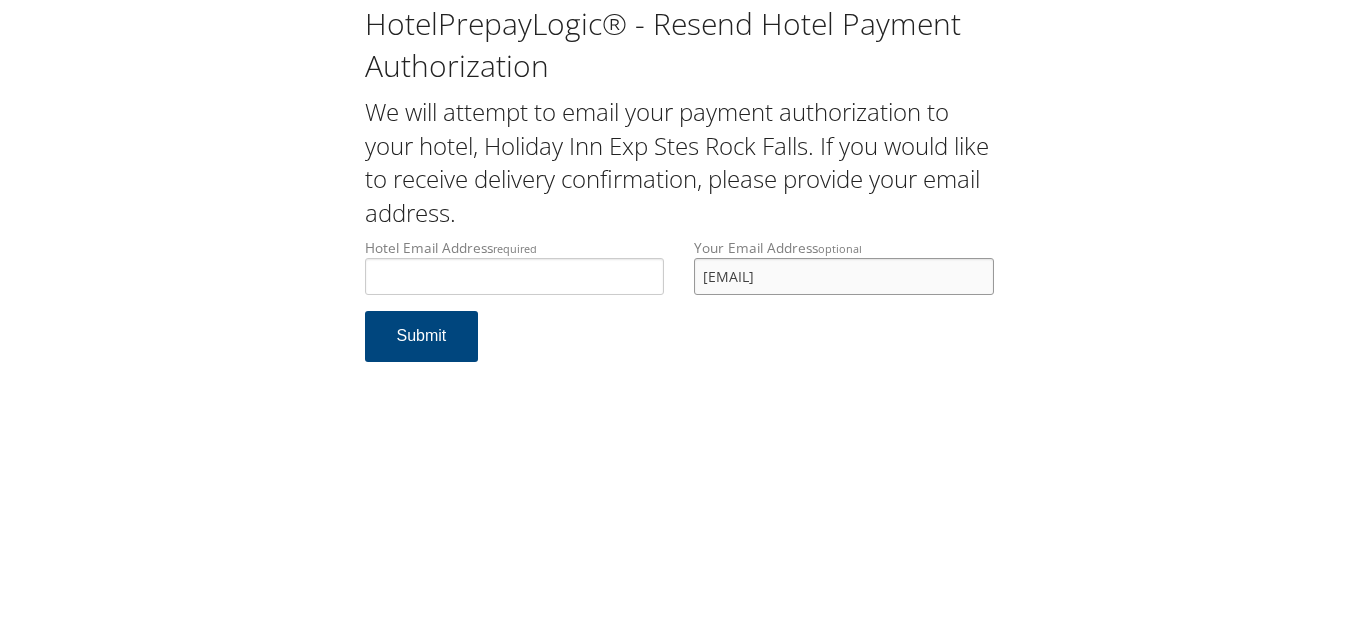 click on "Hotel Email Address required
Hotel email address is required
Your Email Address optional
[EMAIL]" at bounding box center (679, 274) 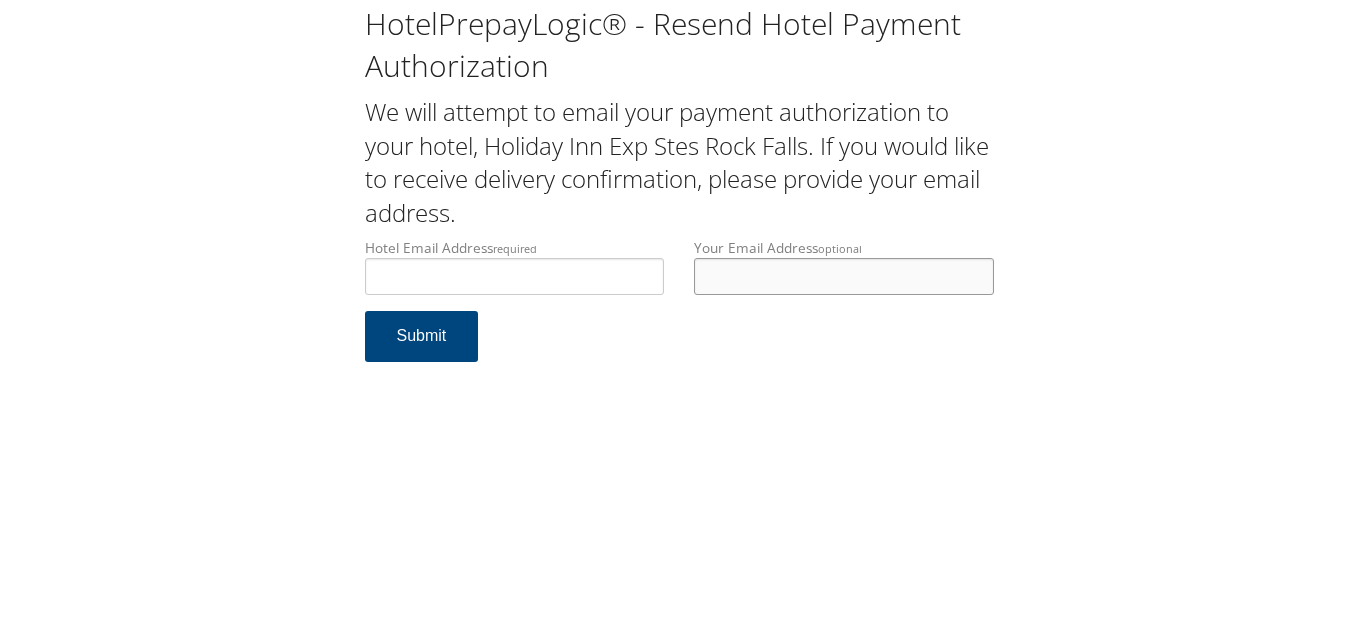 type 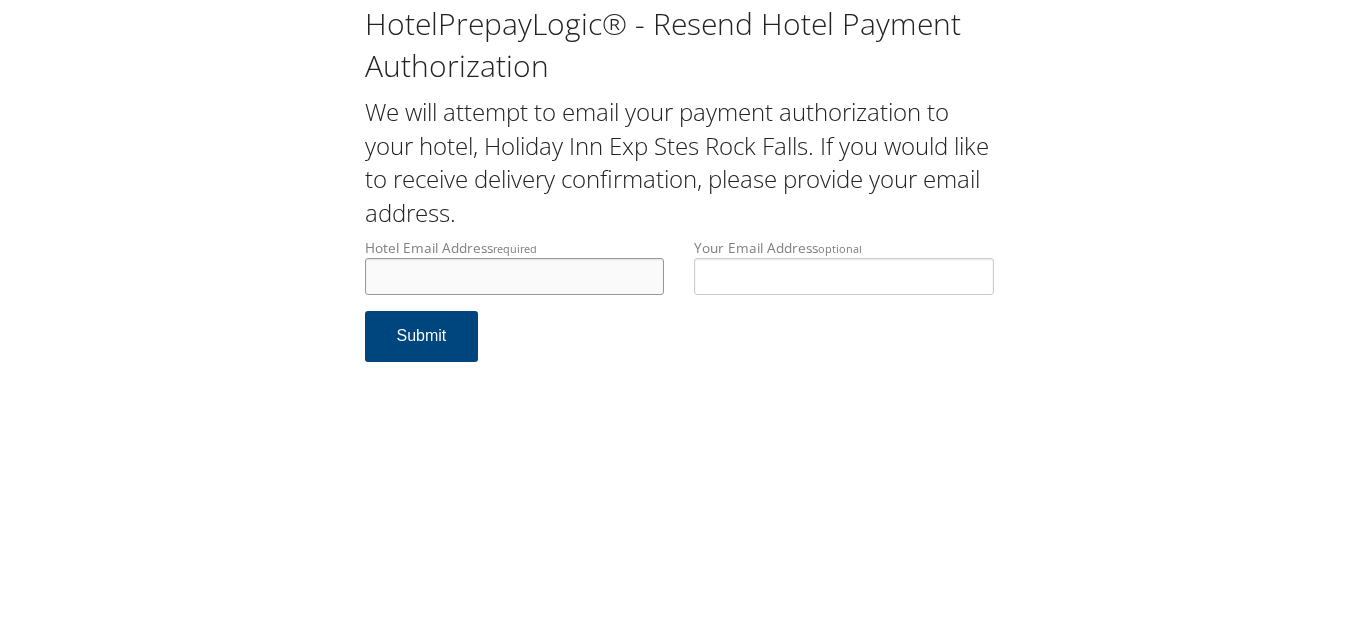 click on "Hotel Email Address required" at bounding box center [515, 276] 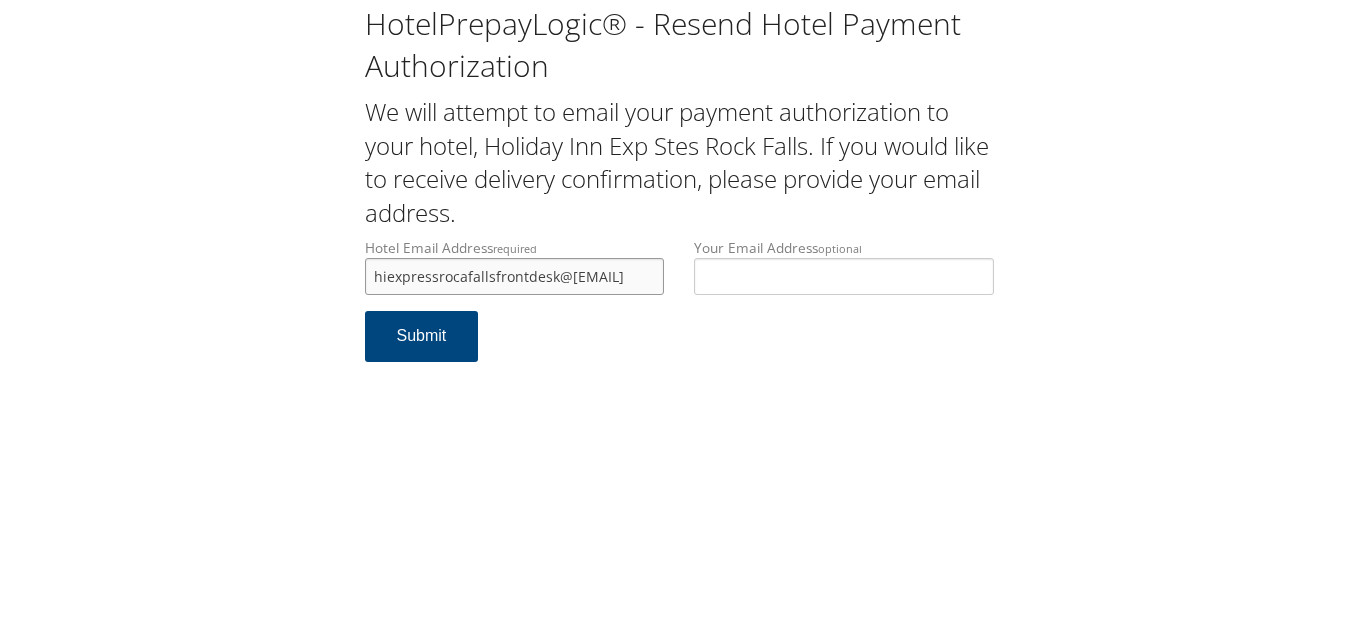 drag, startPoint x: 650, startPoint y: 272, endPoint x: 311, endPoint y: 281, distance: 339.11945 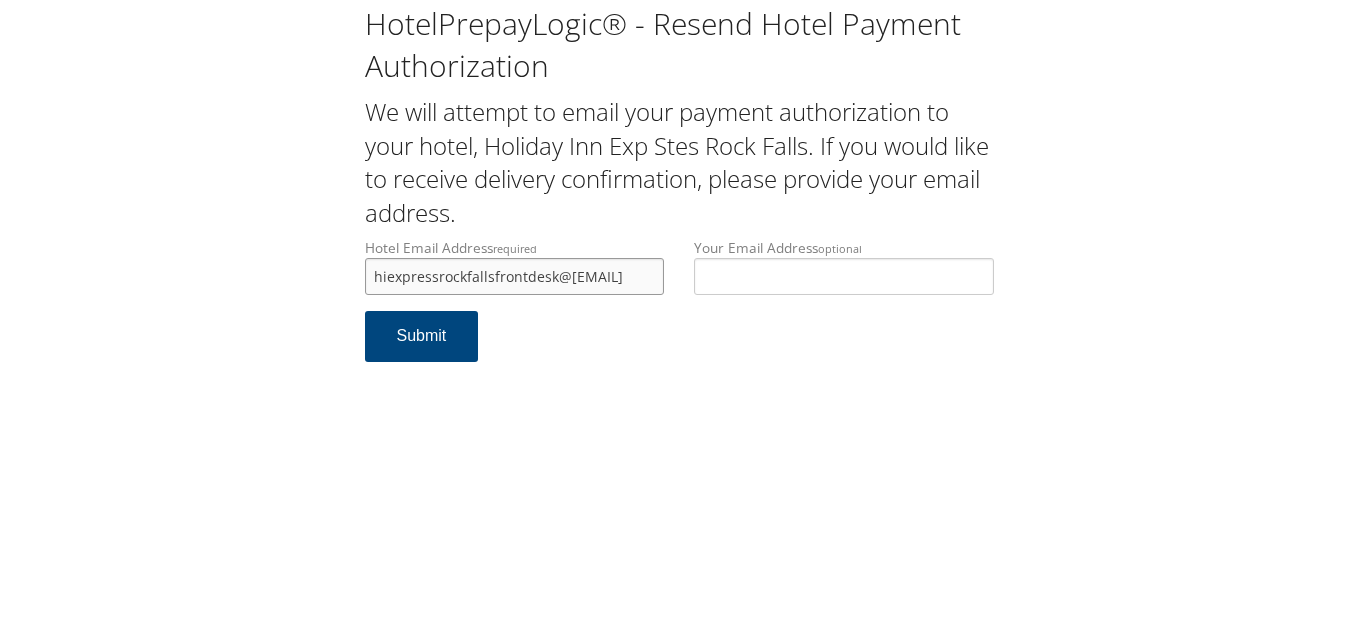 drag, startPoint x: 635, startPoint y: 280, endPoint x: 358, endPoint y: 280, distance: 277 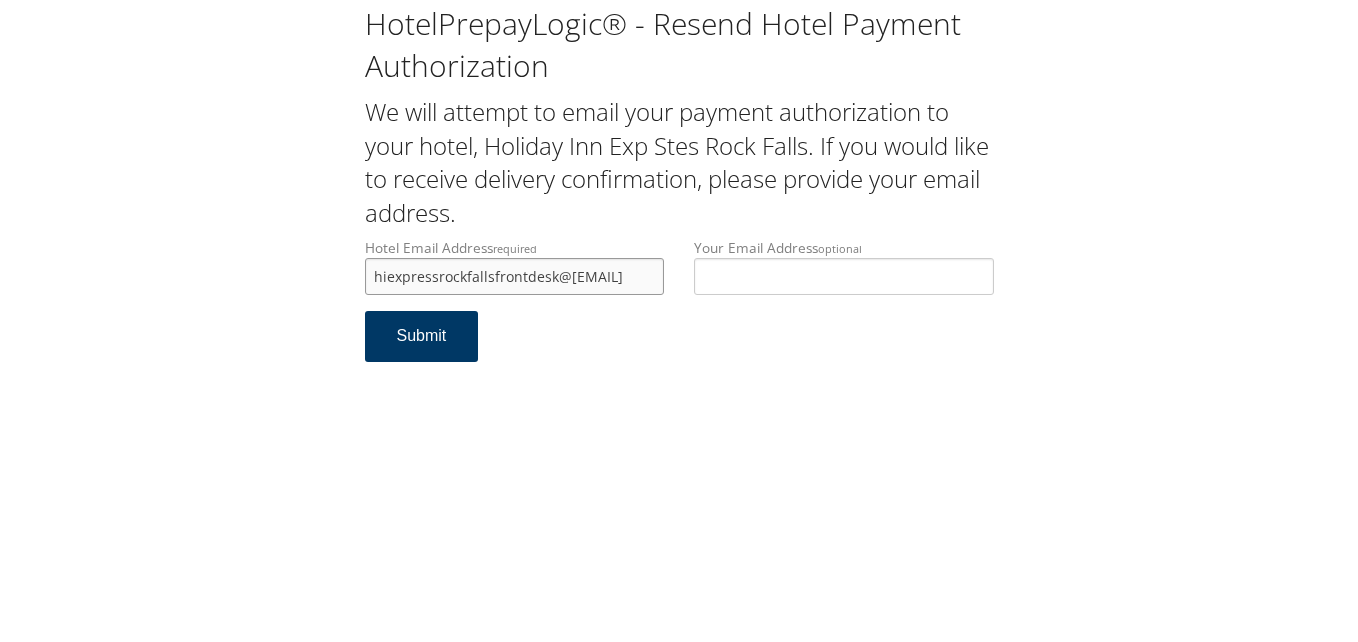 type on "hiexpressrockfallsfrontdesk@[EMAIL]" 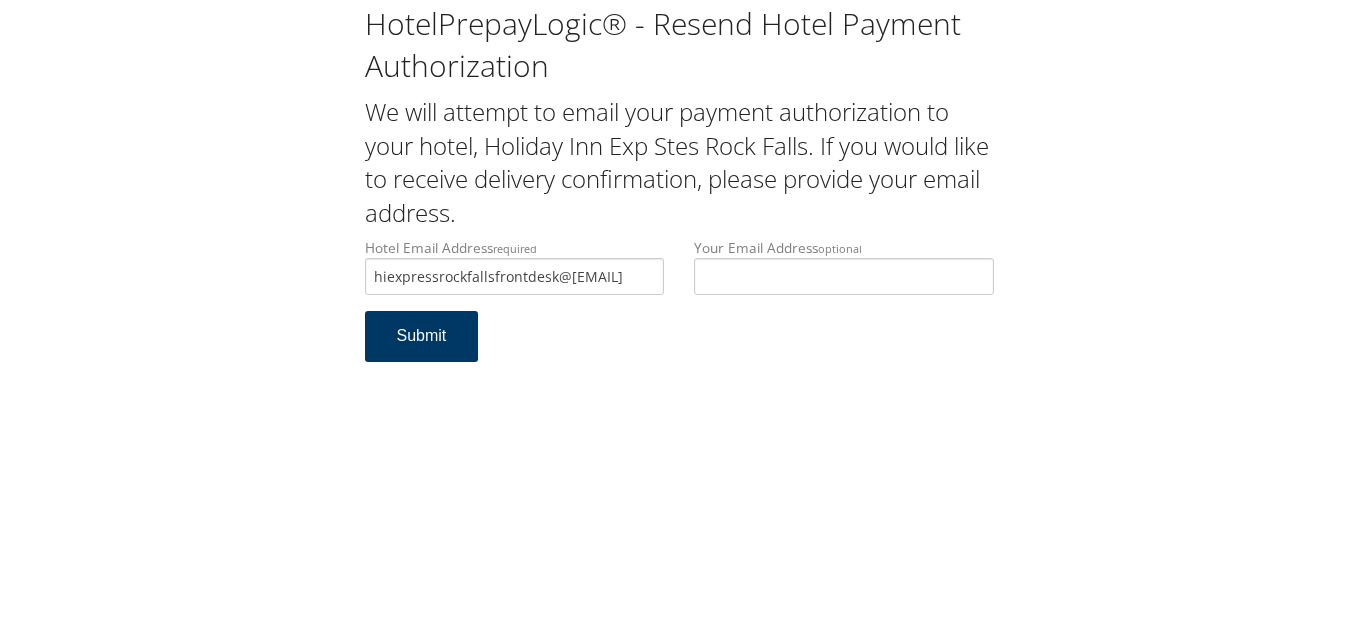 click on "Submit" at bounding box center [422, 336] 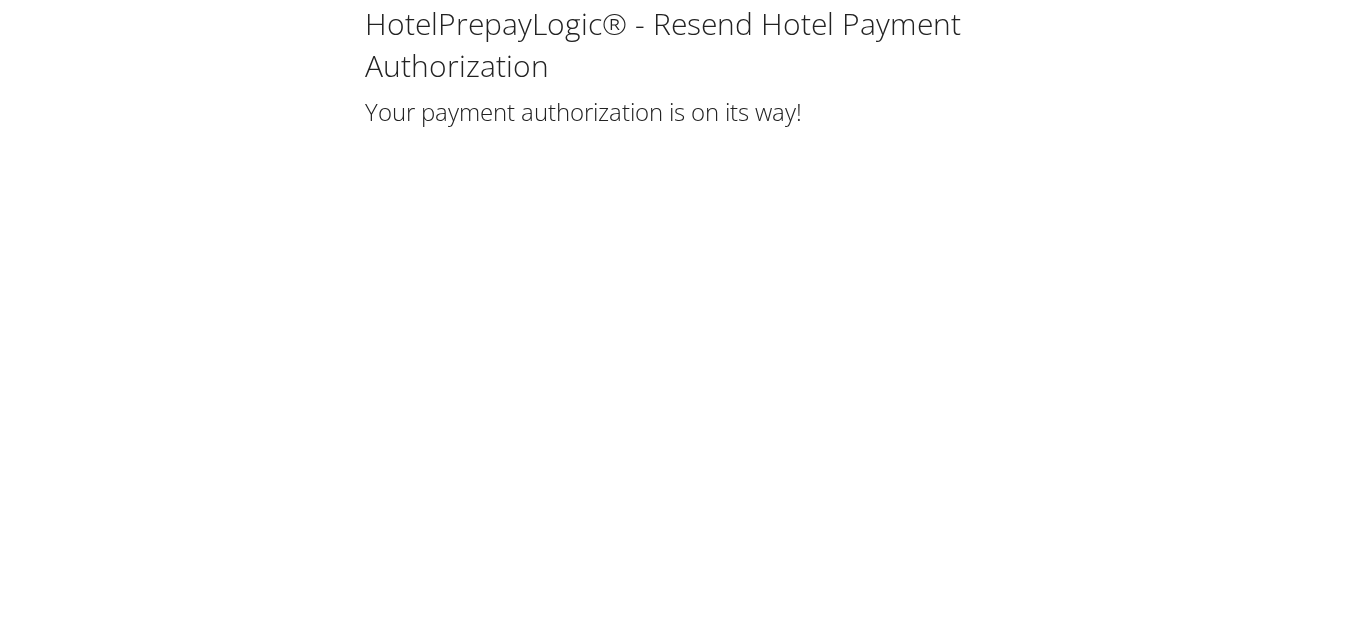 scroll, scrollTop: 0, scrollLeft: 0, axis: both 